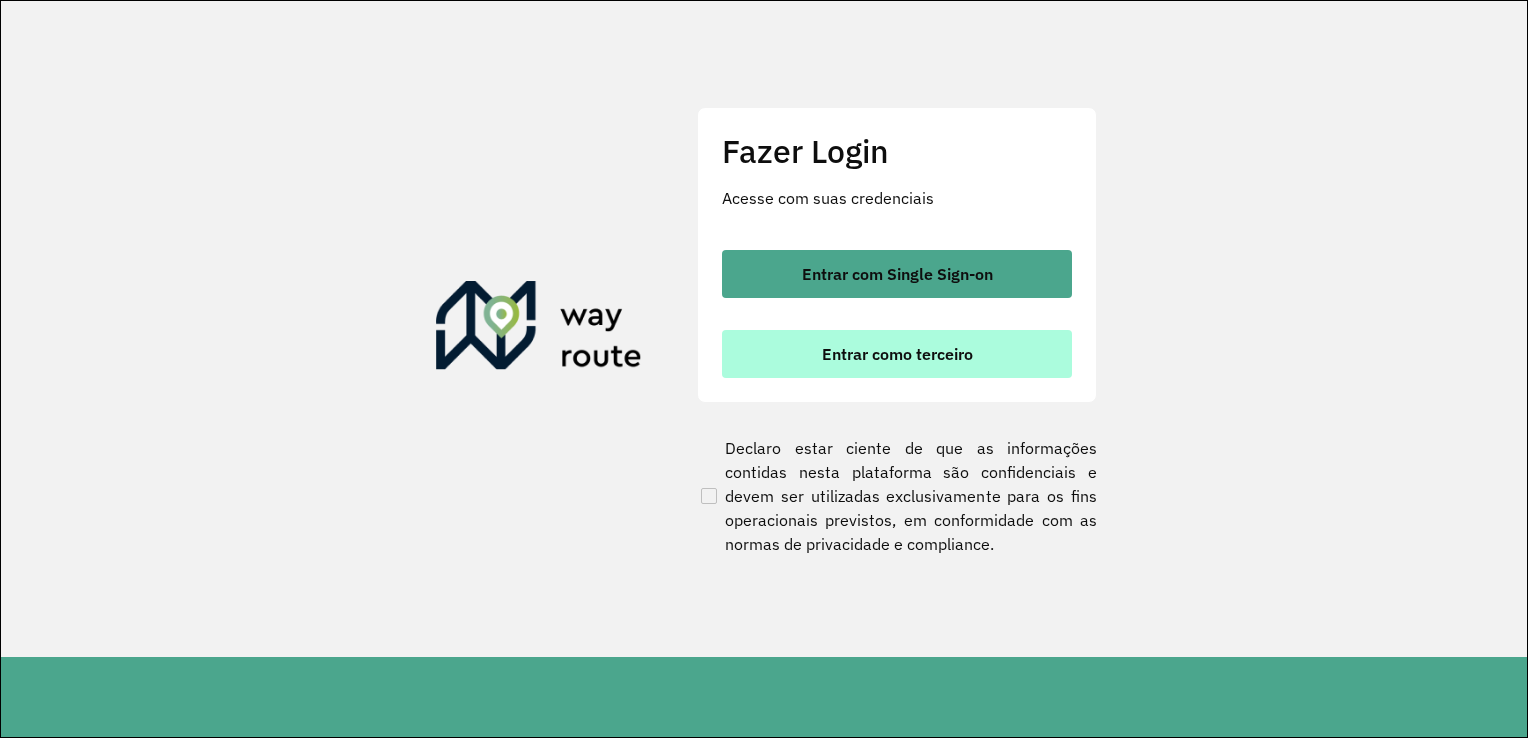 scroll, scrollTop: 0, scrollLeft: 0, axis: both 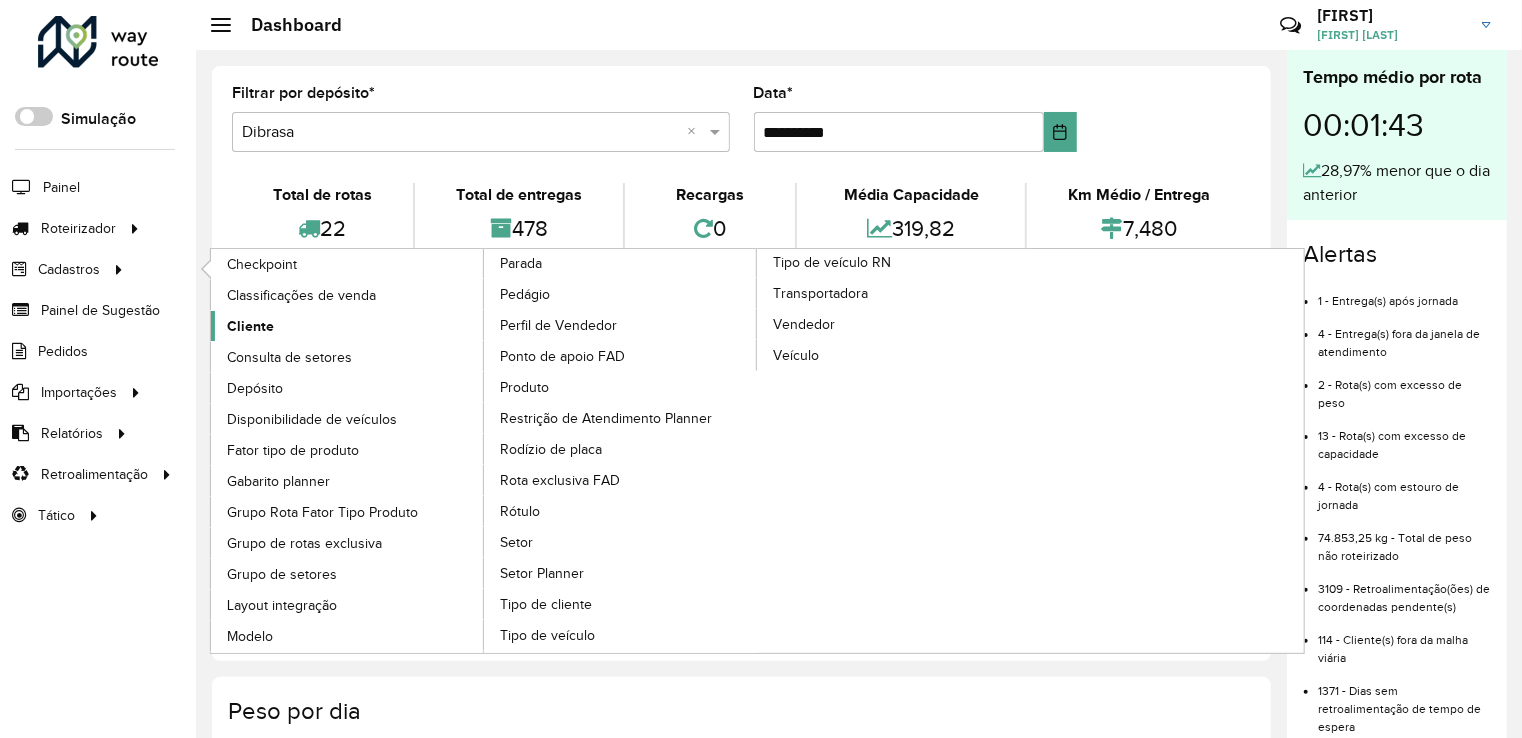 click on "Cliente" 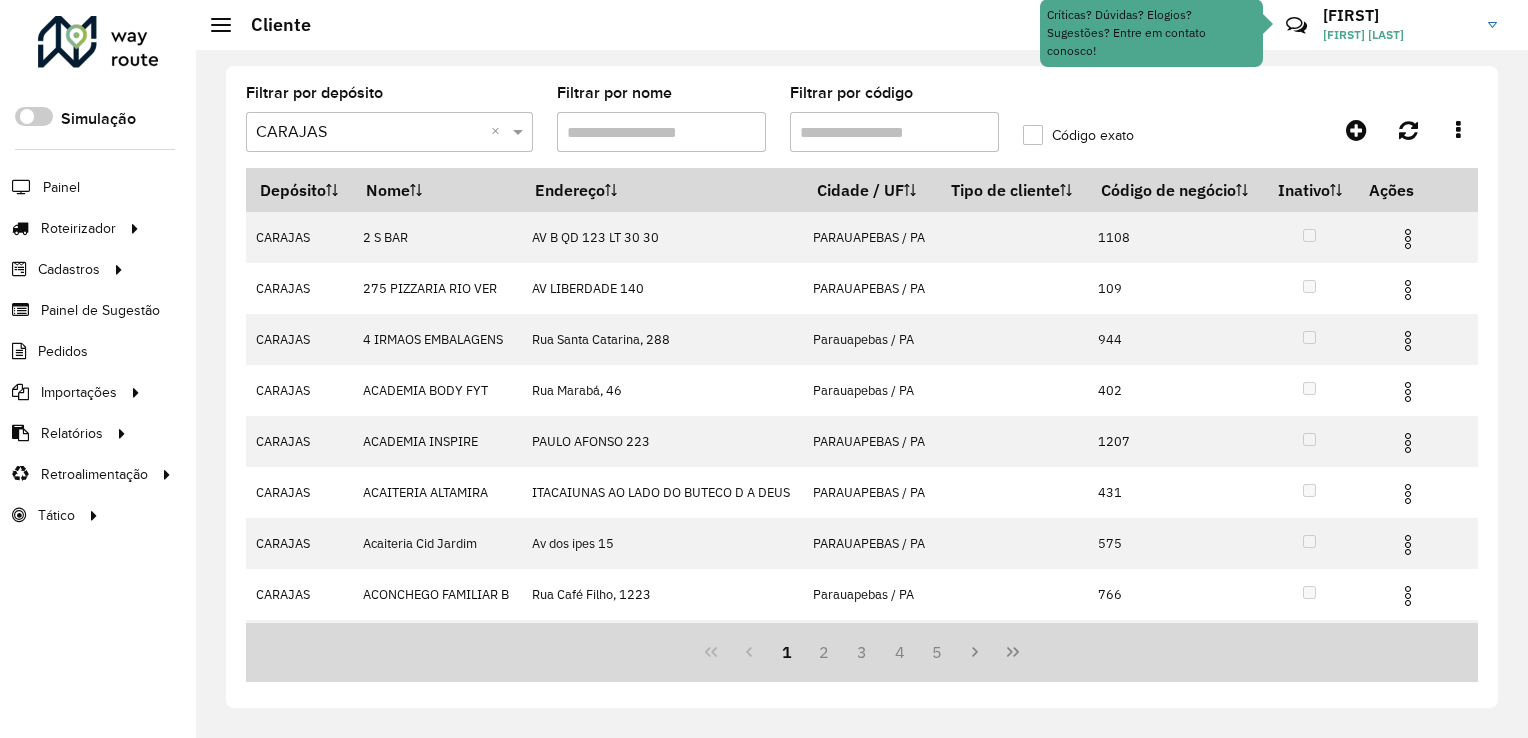 click on "Filtrar por código" at bounding box center (894, 132) 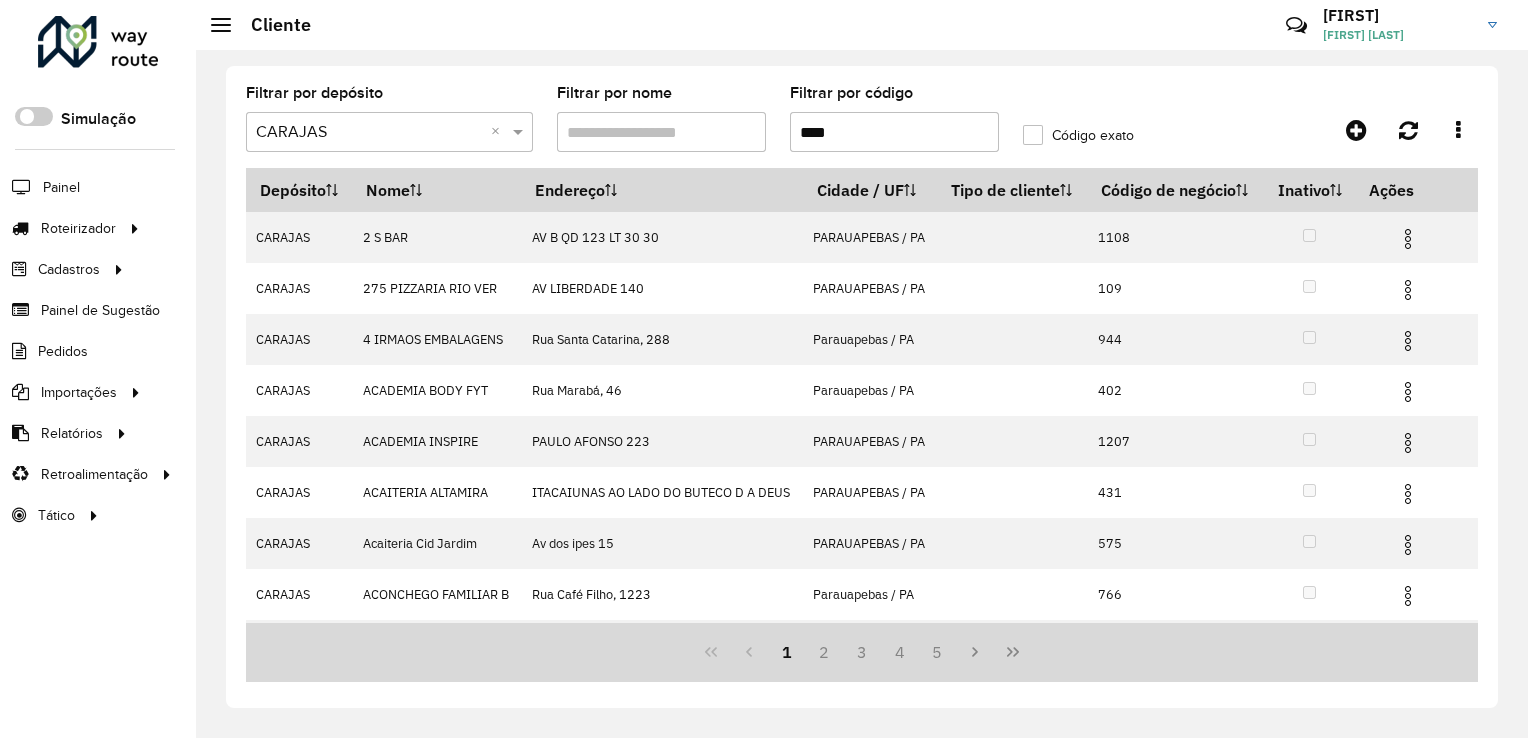 type on "****" 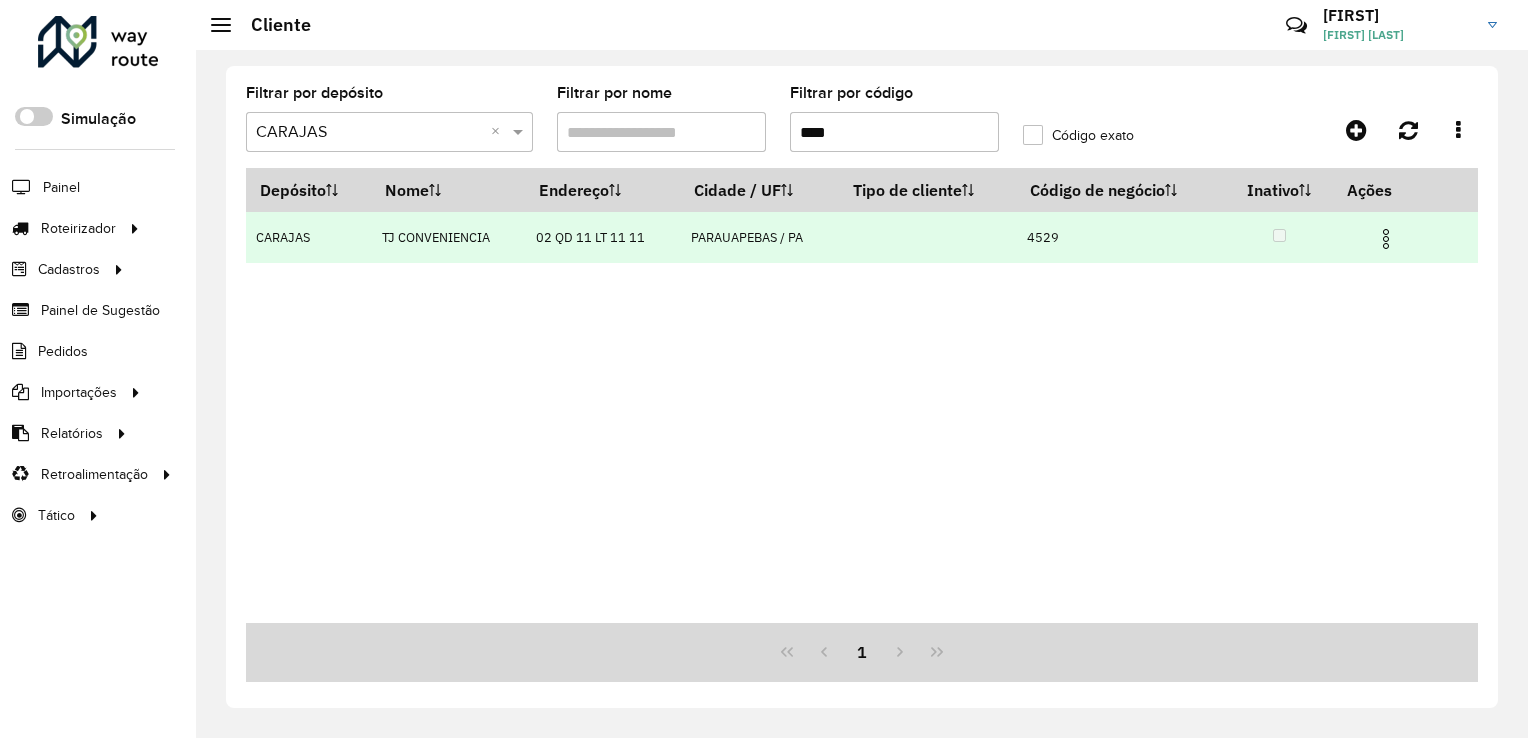 click at bounding box center [1386, 239] 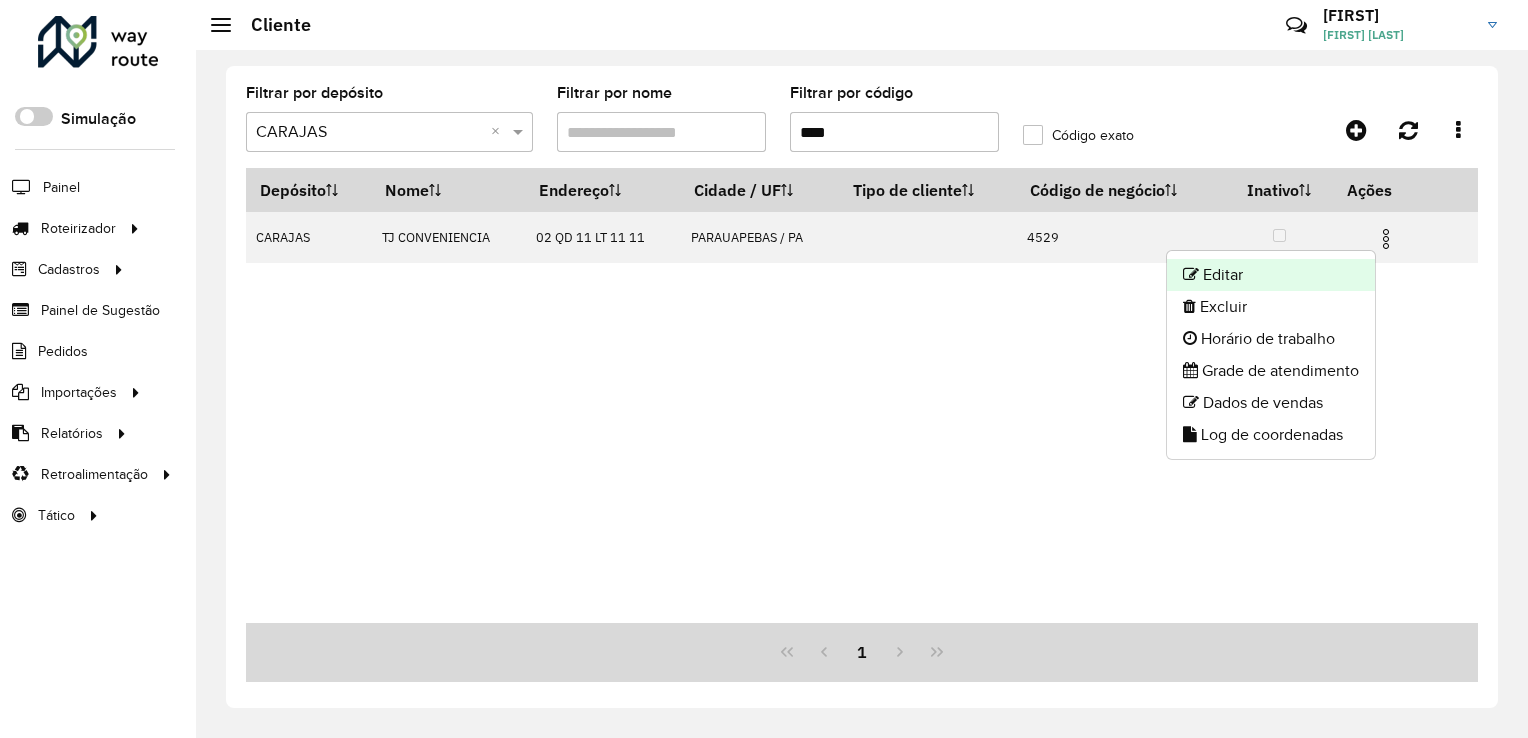 click on "Editar" 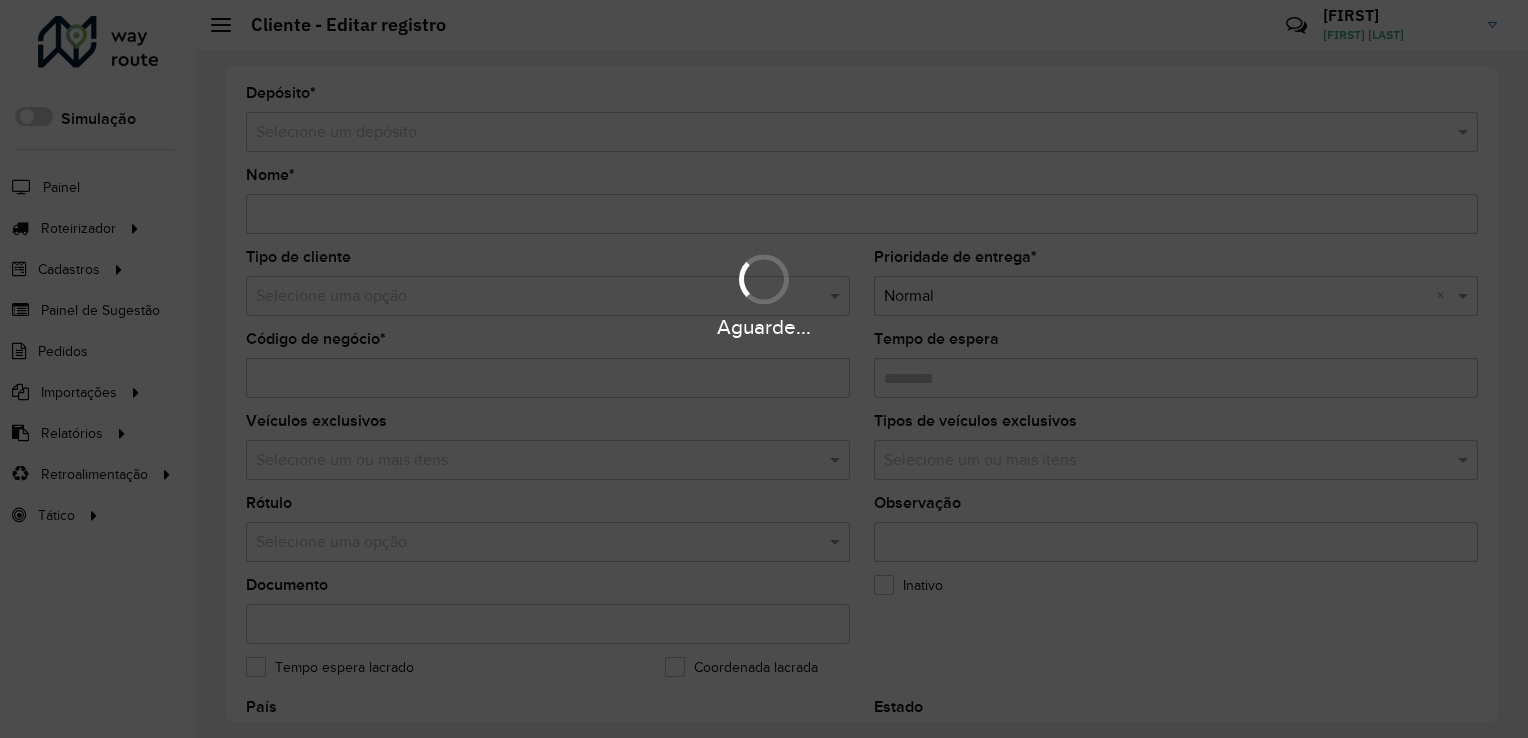 type on "**********" 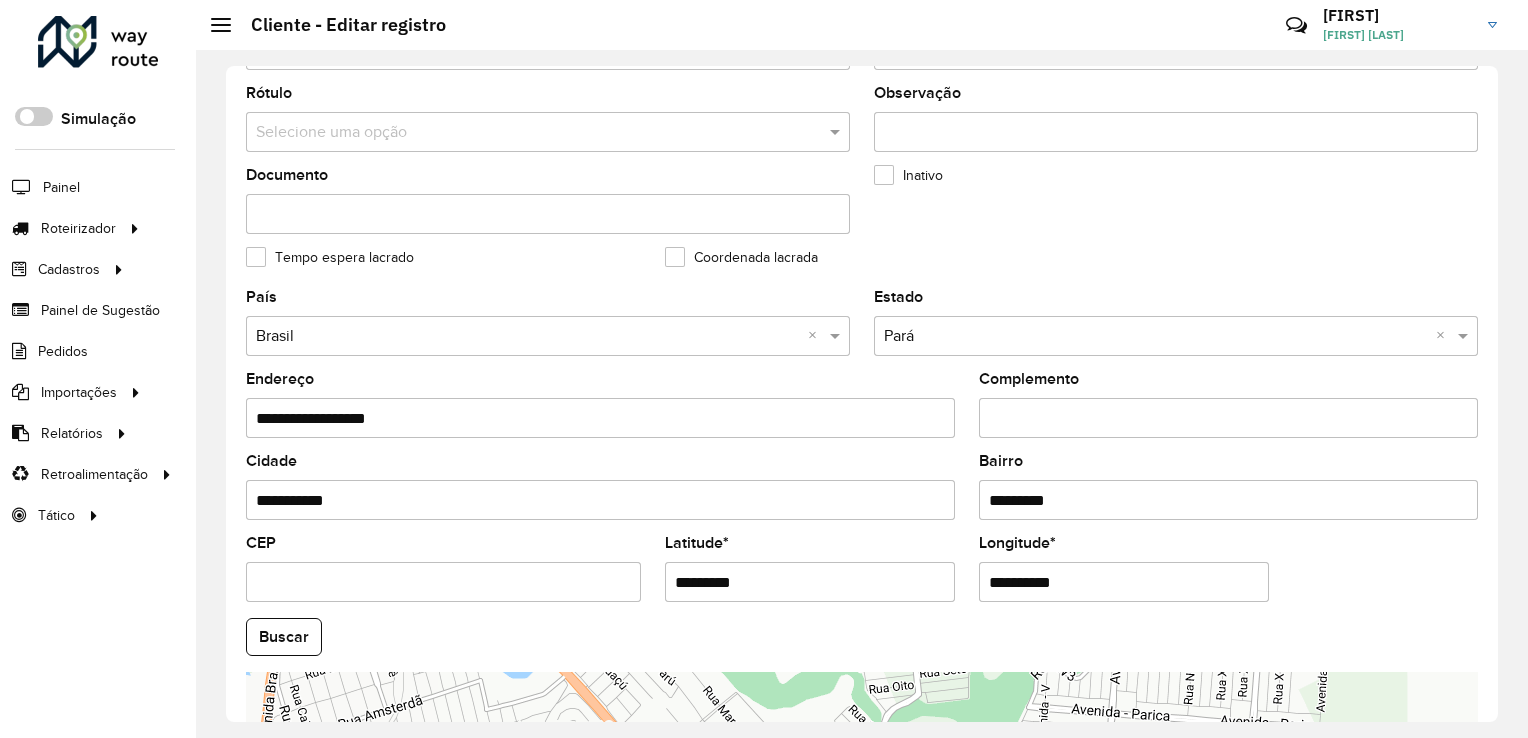 scroll, scrollTop: 500, scrollLeft: 0, axis: vertical 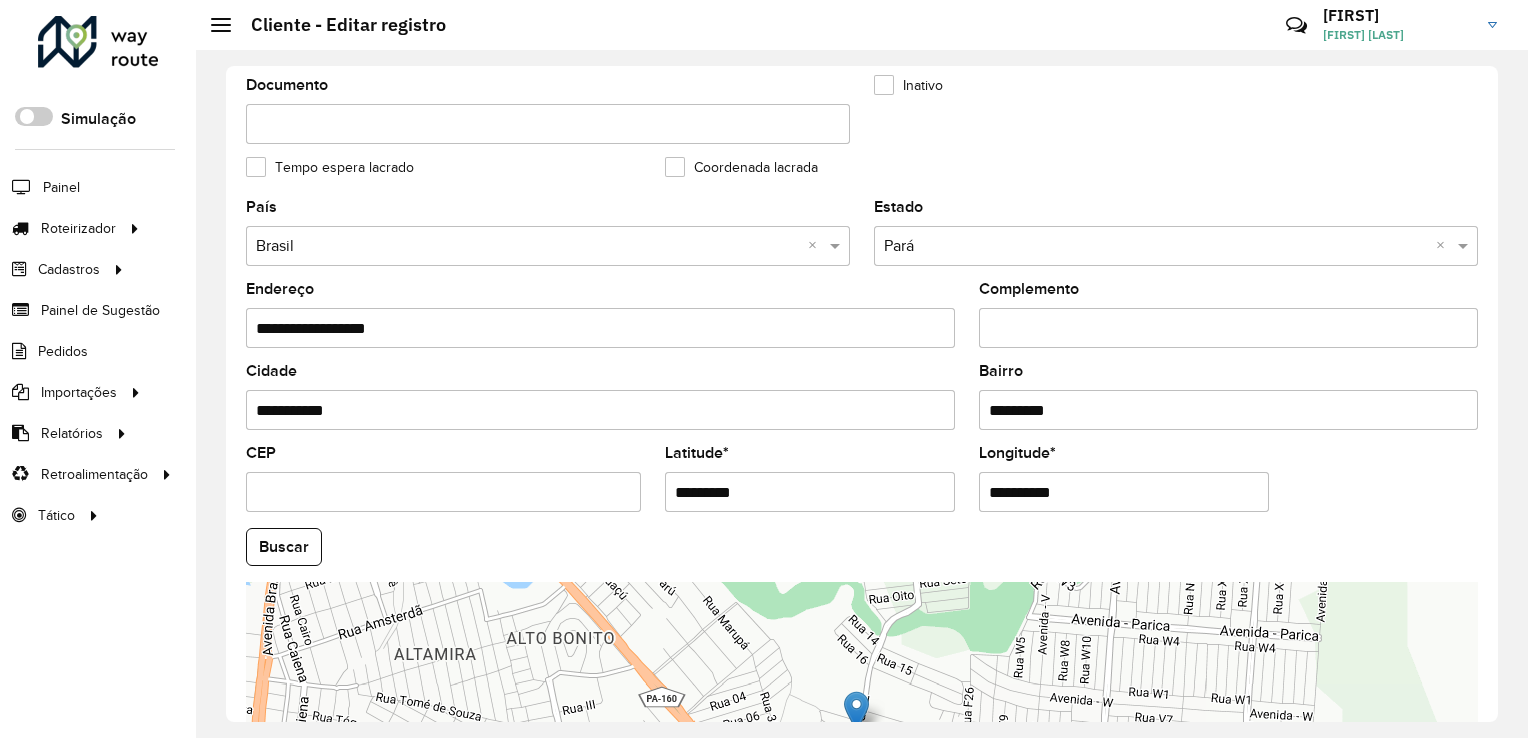 drag, startPoint x: 783, startPoint y: 477, endPoint x: 647, endPoint y: 510, distance: 139.94641 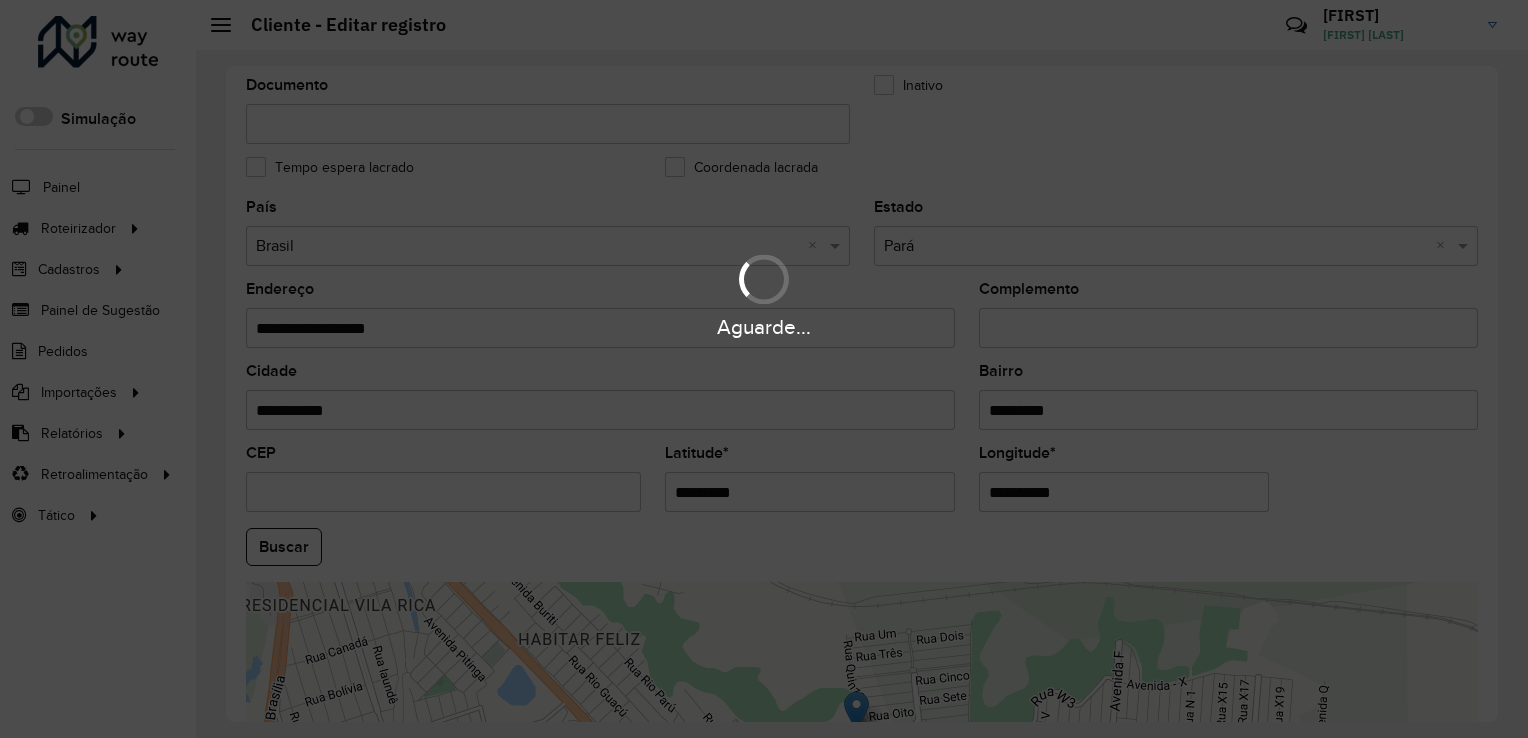 drag, startPoint x: 1010, startPoint y: 496, endPoint x: 936, endPoint y: 502, distance: 74.24284 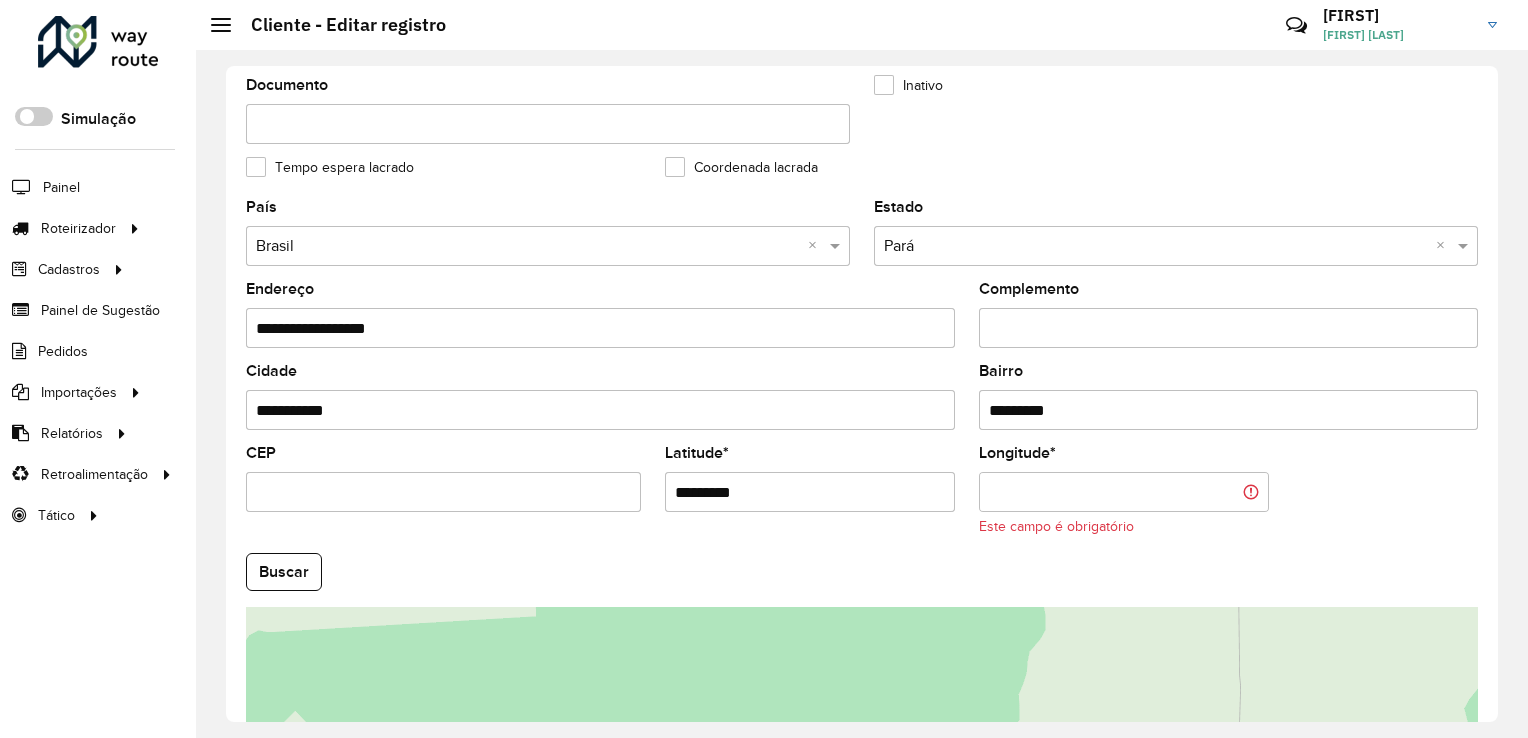 paste on "**********" 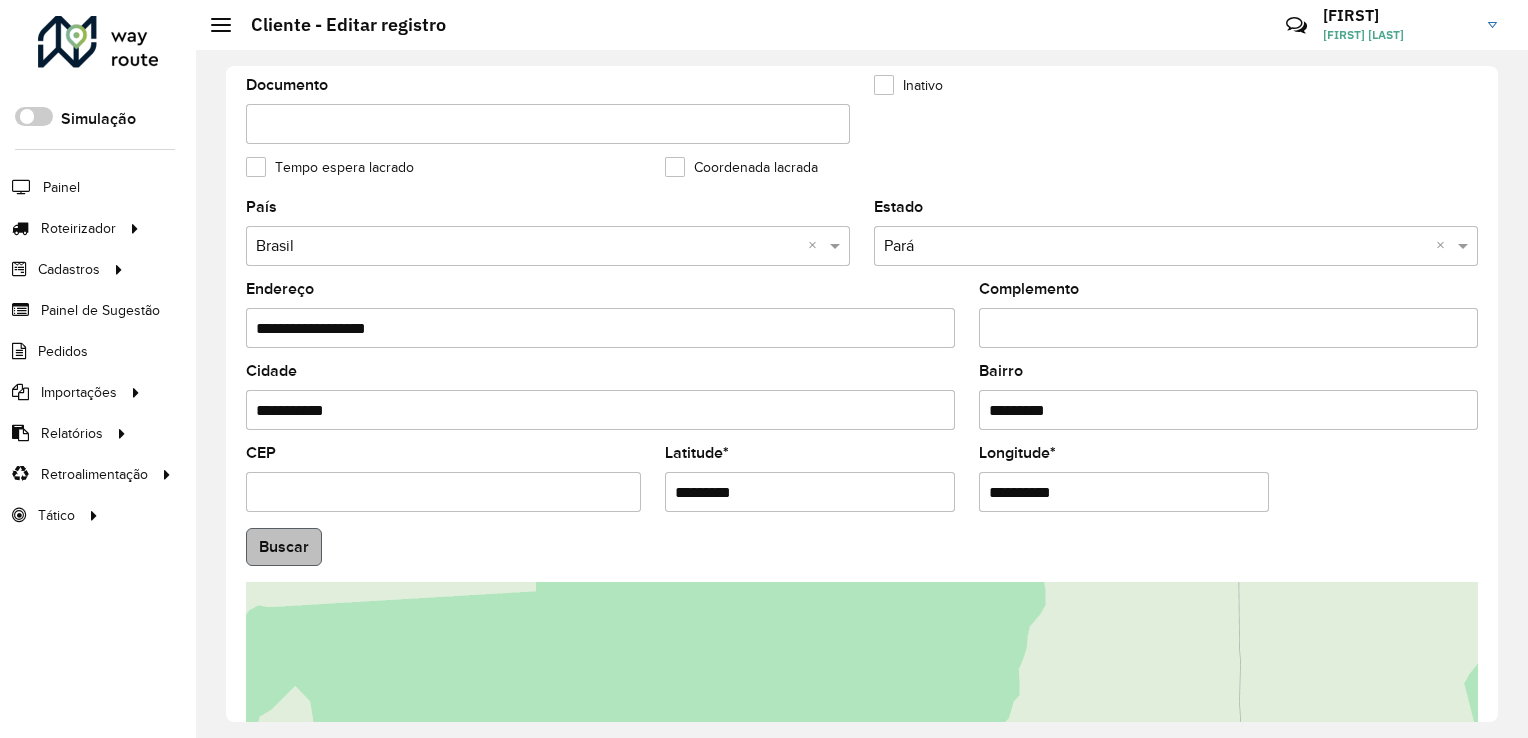 type on "**********" 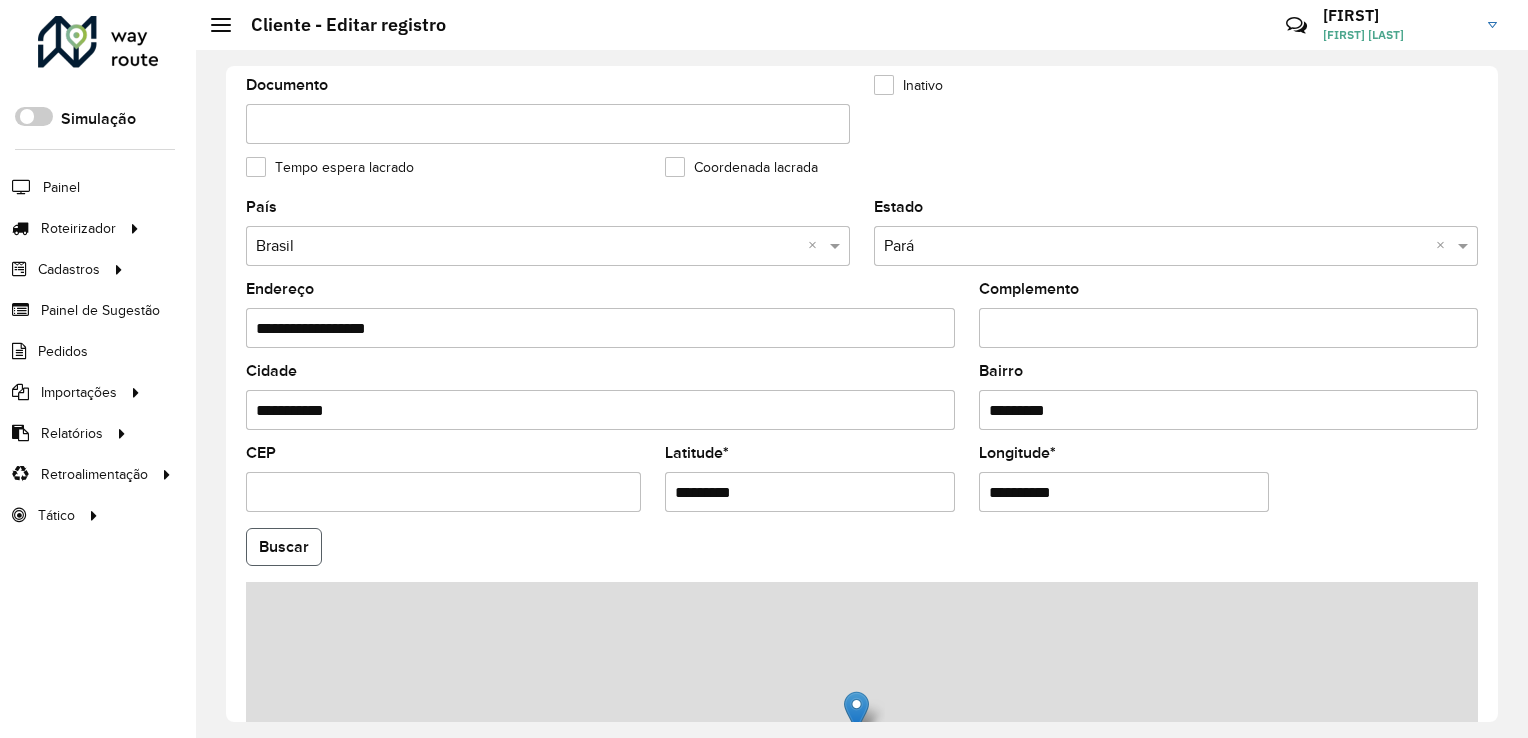 click on "Aguarde...  Pop-up bloqueado!  Seu navegador bloqueou automáticamente a abertura de uma nova janela.   Acesse as configurações e adicione o endereço do sistema a lista de permissão.   Fechar  Roteirizador AmbevTech Simulação Painel Roteirizador Entregas Vendas Cadastros Checkpoint Classificações de venda Cliente Consulta de setores Depósito Disponibilidade de veículos Fator tipo de produto Gabarito planner Grupo Rota Fator Tipo Produto Grupo de rotas exclusiva Grupo de setores Layout integração Modelo Parada Pedágio Perfil de Vendedor Ponto de apoio FAD Produto Restrição de Atendimento Planner Rodízio de placa Rota exclusiva FAD Rótulo Setor Setor Planner Tipo de cliente Tipo de veículo Tipo de veículo RN Transportadora Vendedor Veículo Painel de Sugestão Pedidos Importações Classificação e volume de venda Clientes Fator tipo produto Gabarito planner Grade de atendimento Janela de atendimento Localização Pedidos Restrição de Atendimento Planner Tempo de espera Vendedor Veículos" at bounding box center [764, 369] 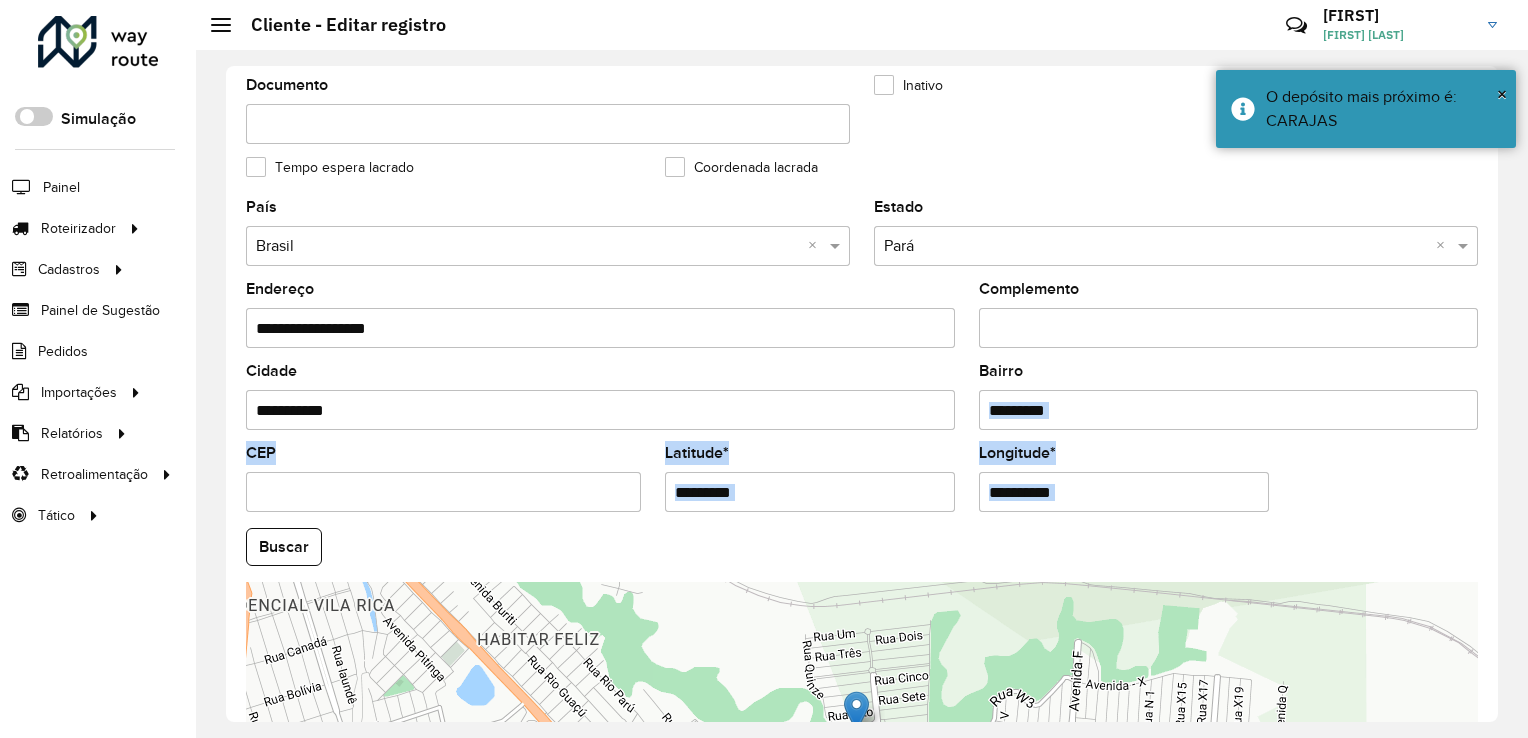 drag, startPoint x: 1498, startPoint y: 483, endPoint x: 1503, endPoint y: 548, distance: 65.192024 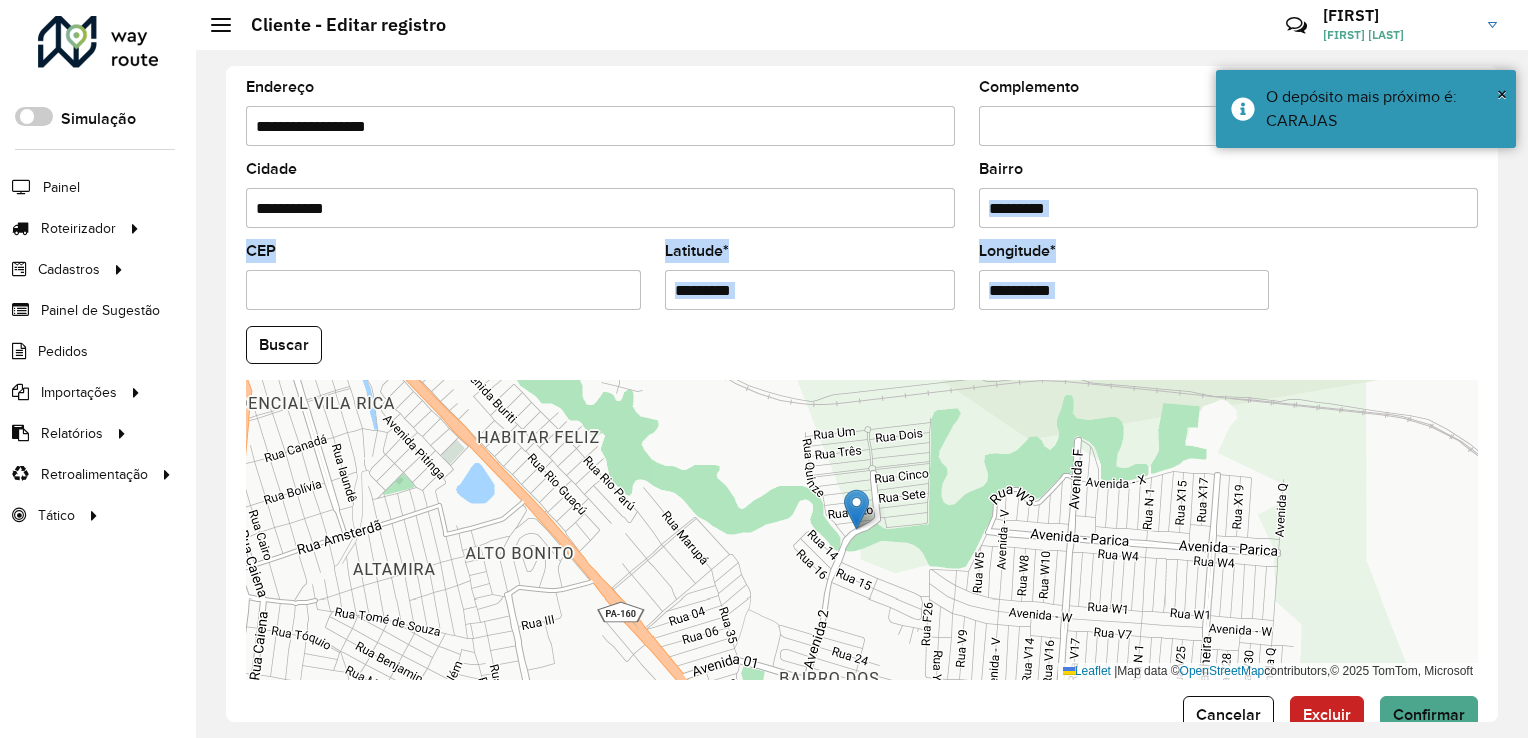 scroll, scrollTop: 710, scrollLeft: 0, axis: vertical 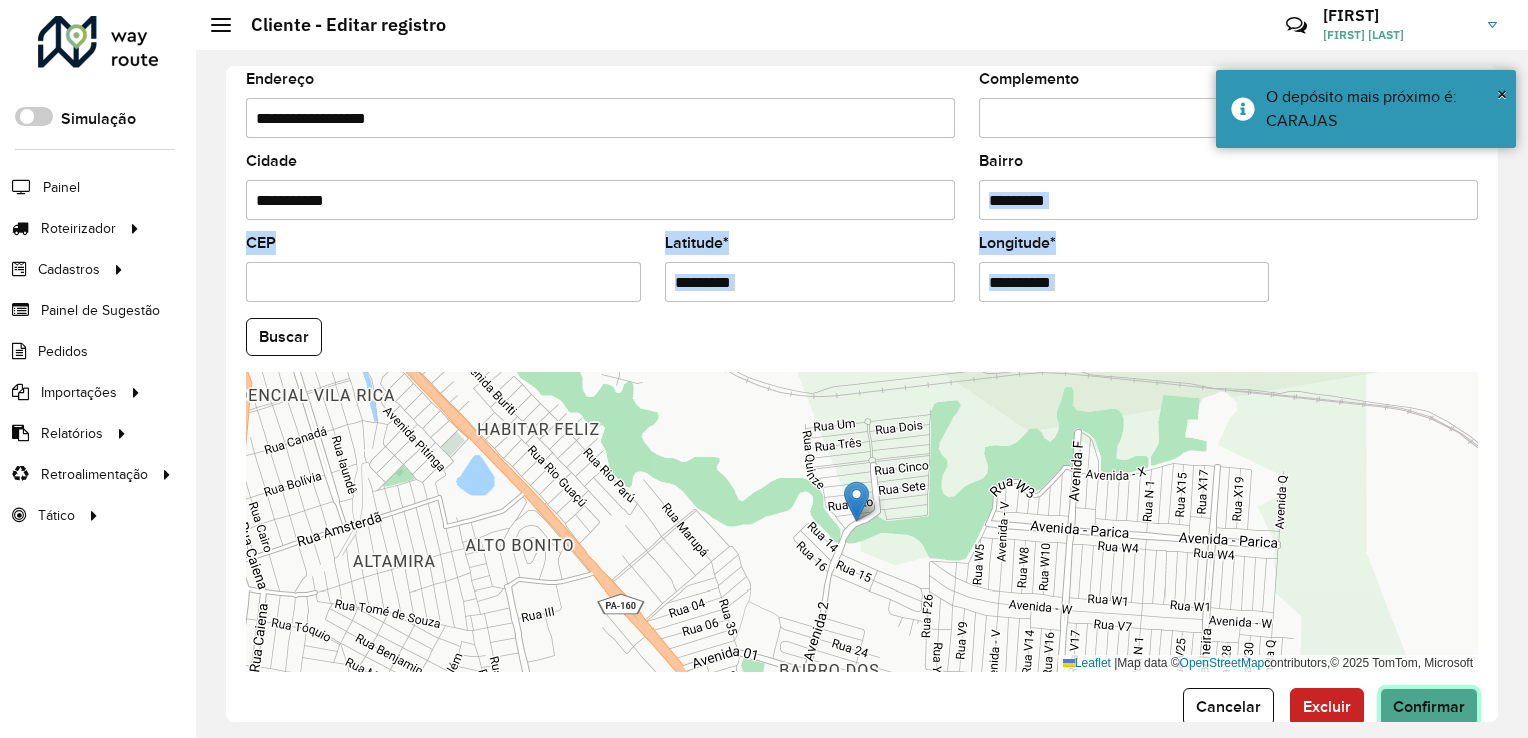 click on "Confirmar" 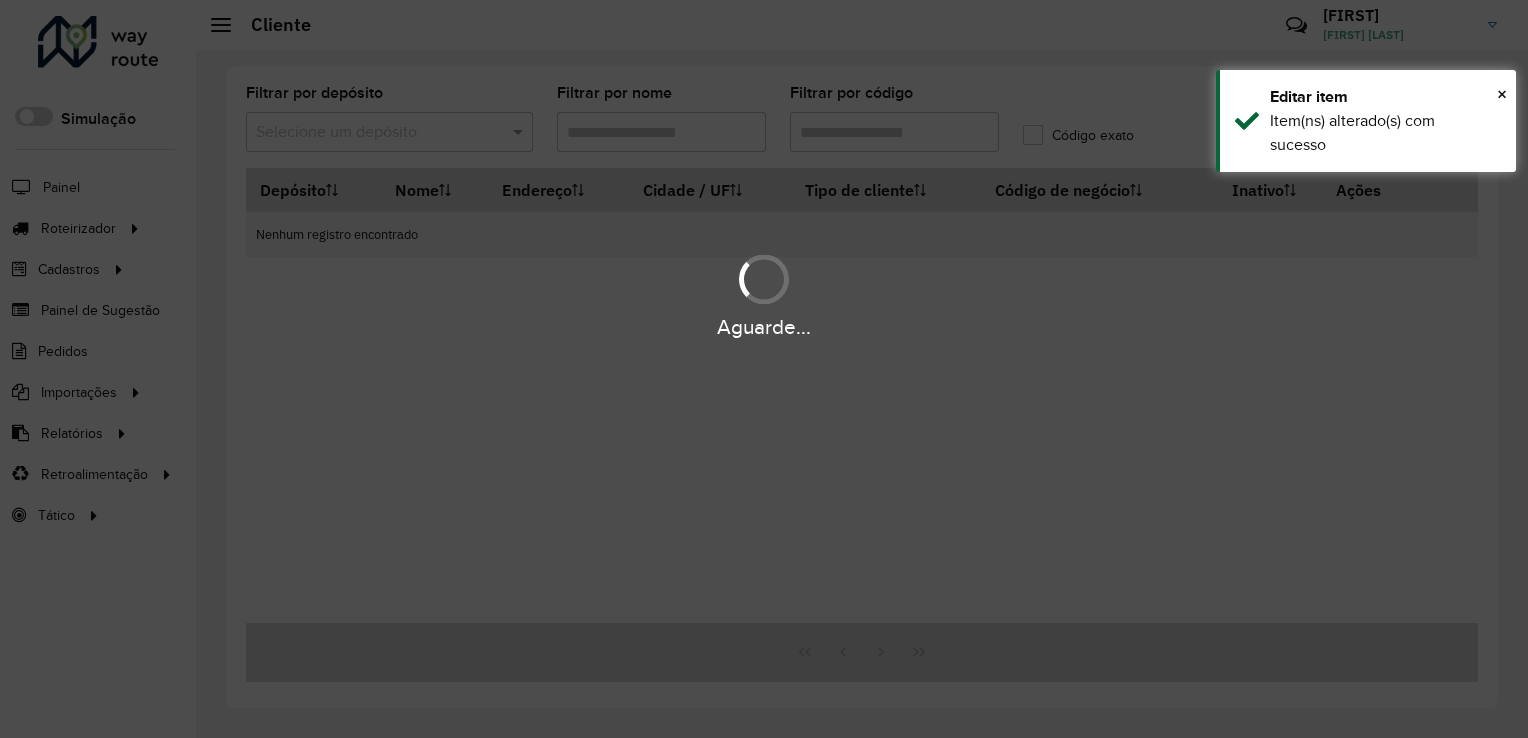 type on "****" 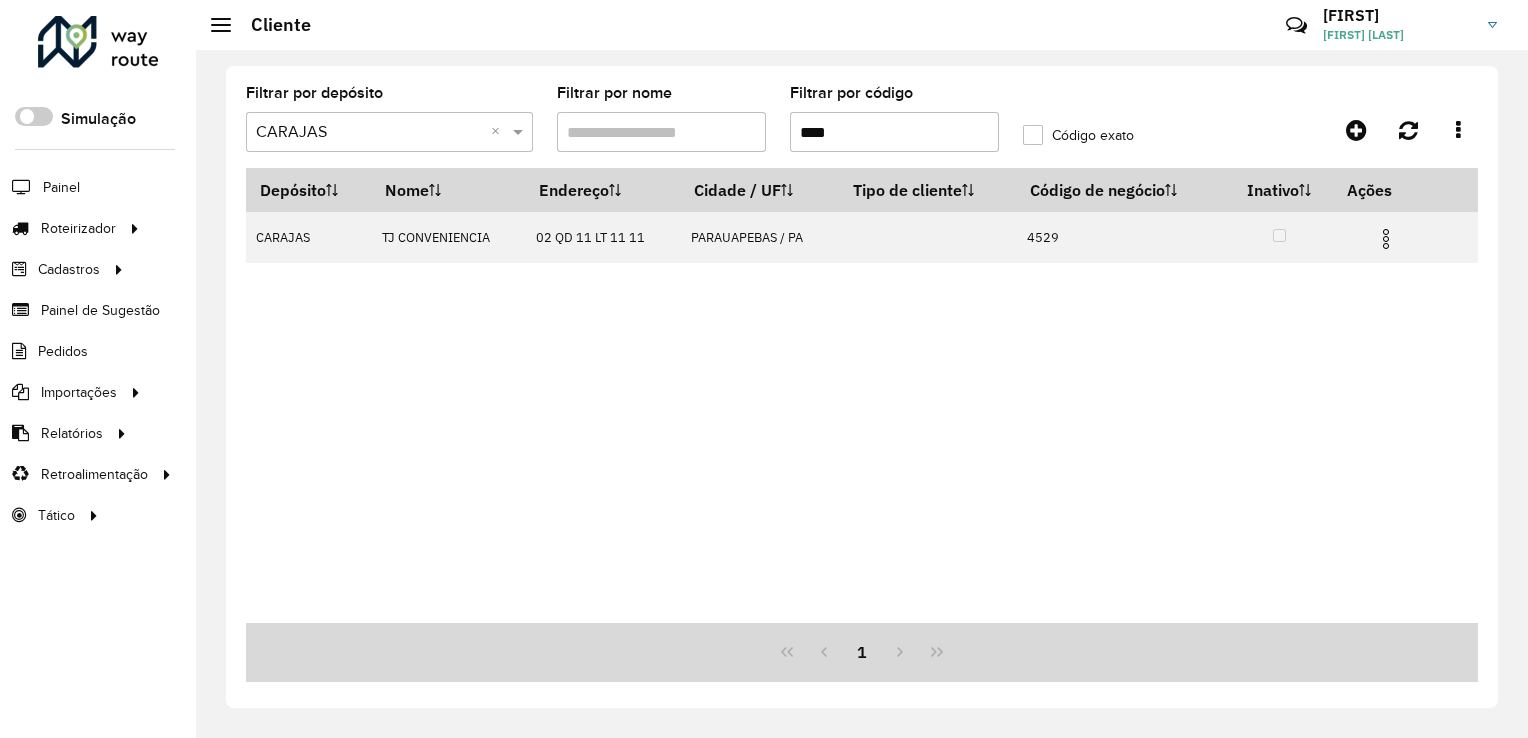 drag, startPoint x: 828, startPoint y: 144, endPoint x: 788, endPoint y: 153, distance: 41 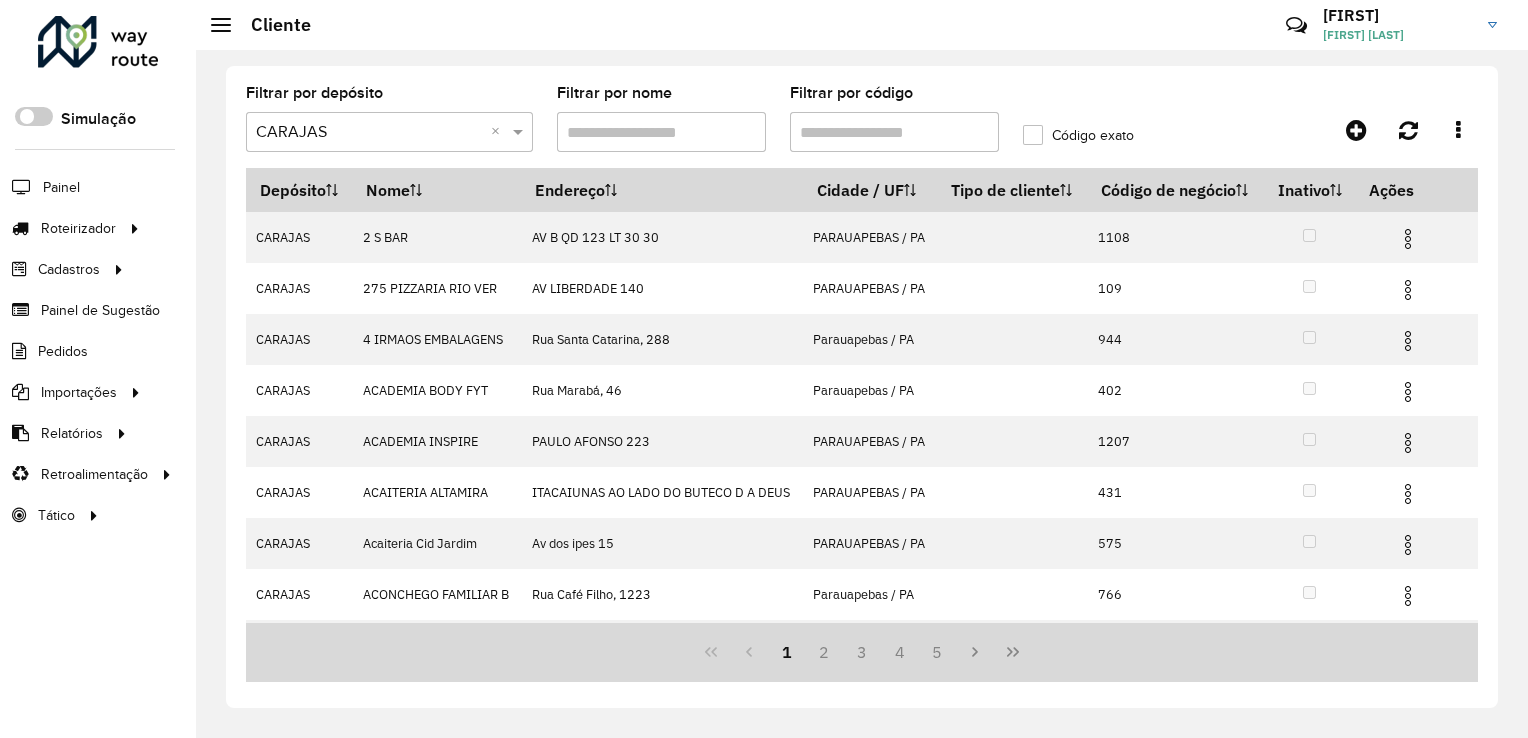 click on "Filtrar por código" at bounding box center (894, 132) 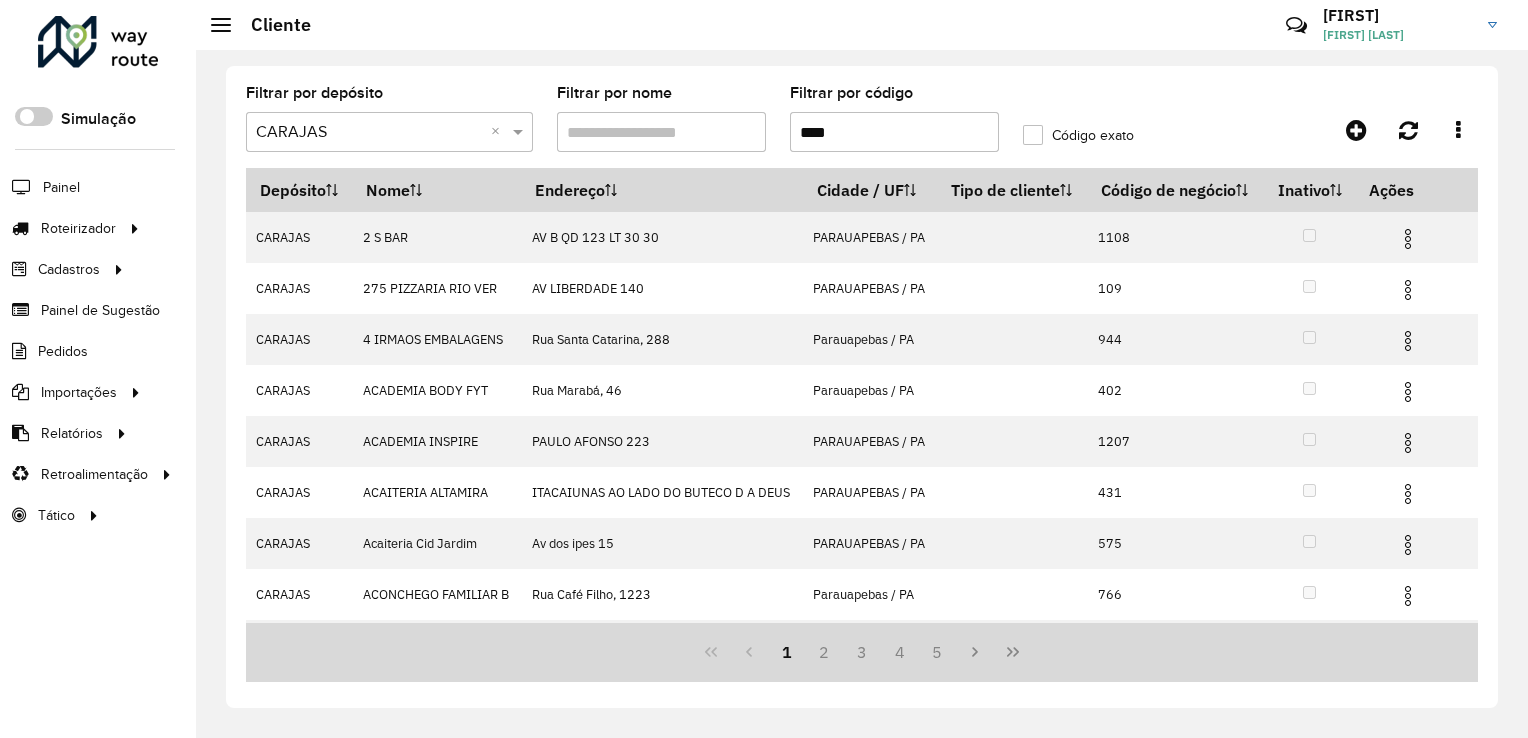 type on "****" 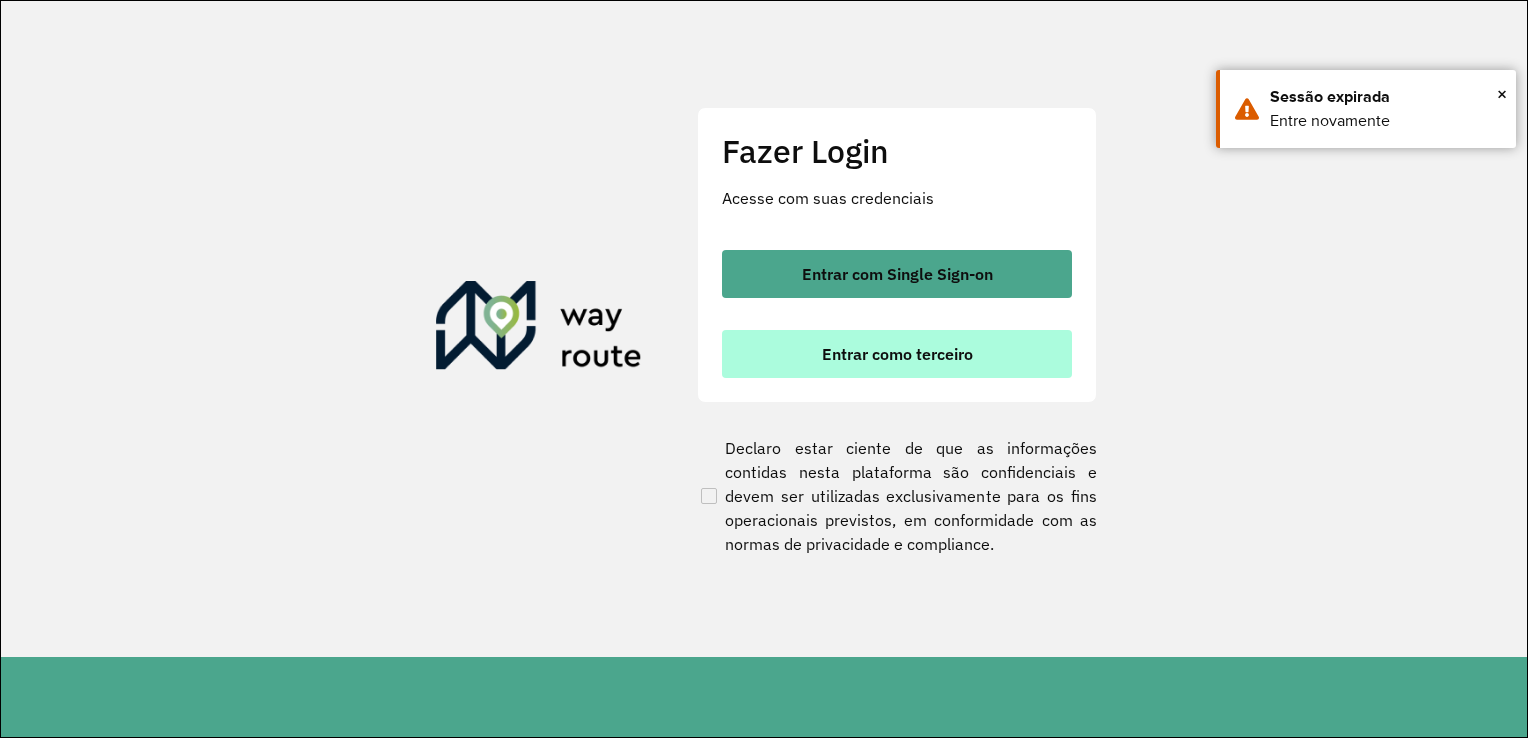 click on "Entrar como terceiro" at bounding box center (897, 354) 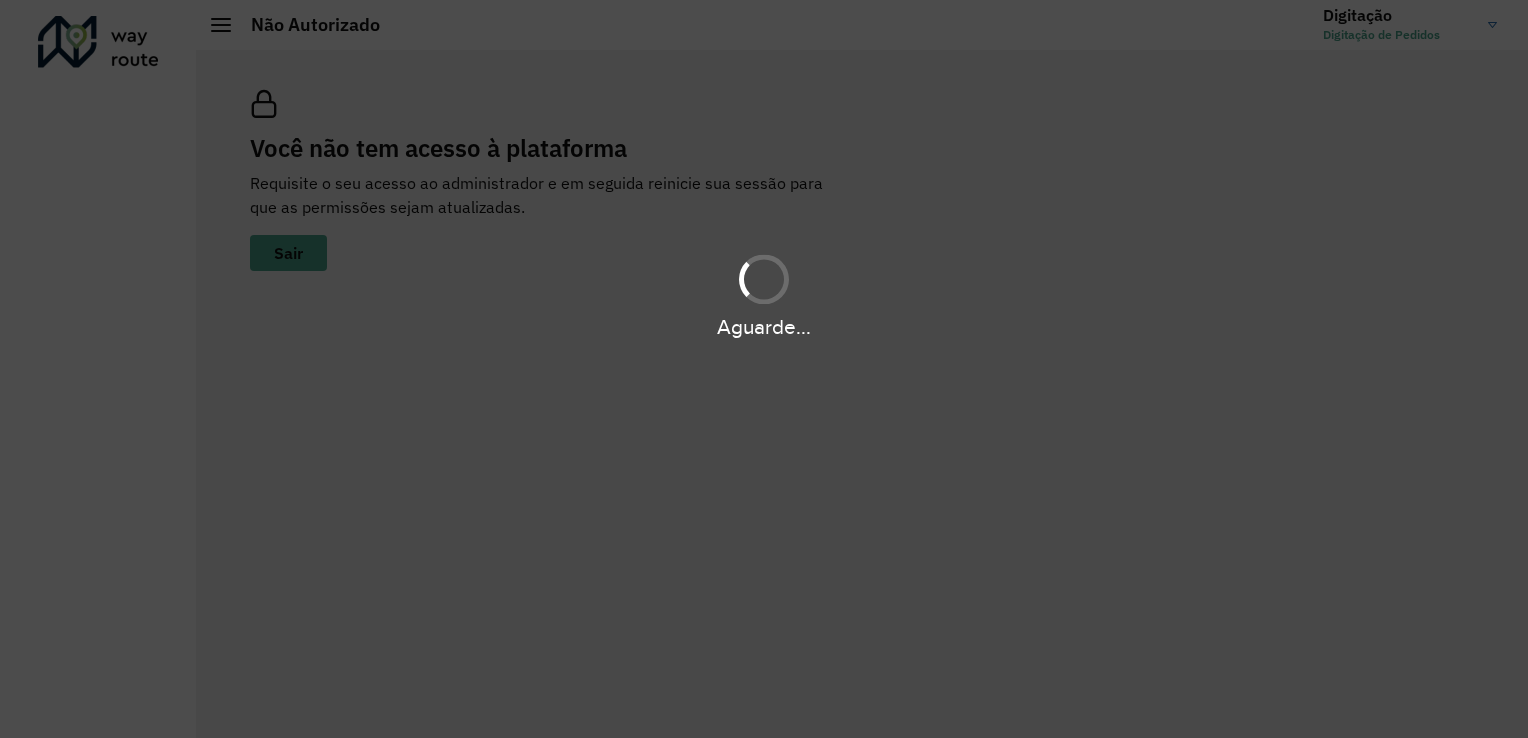 scroll, scrollTop: 0, scrollLeft: 0, axis: both 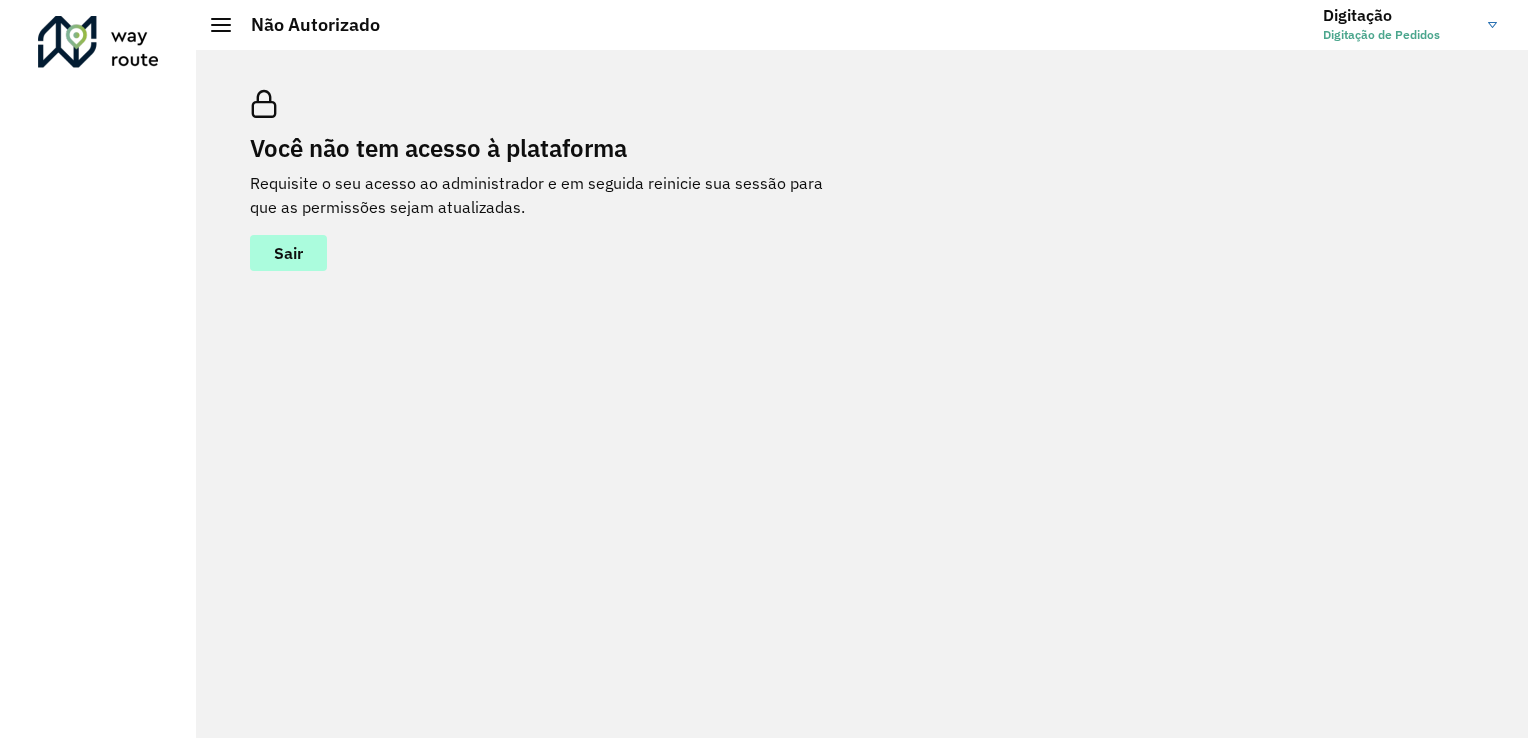 click on "Sair" at bounding box center (288, 253) 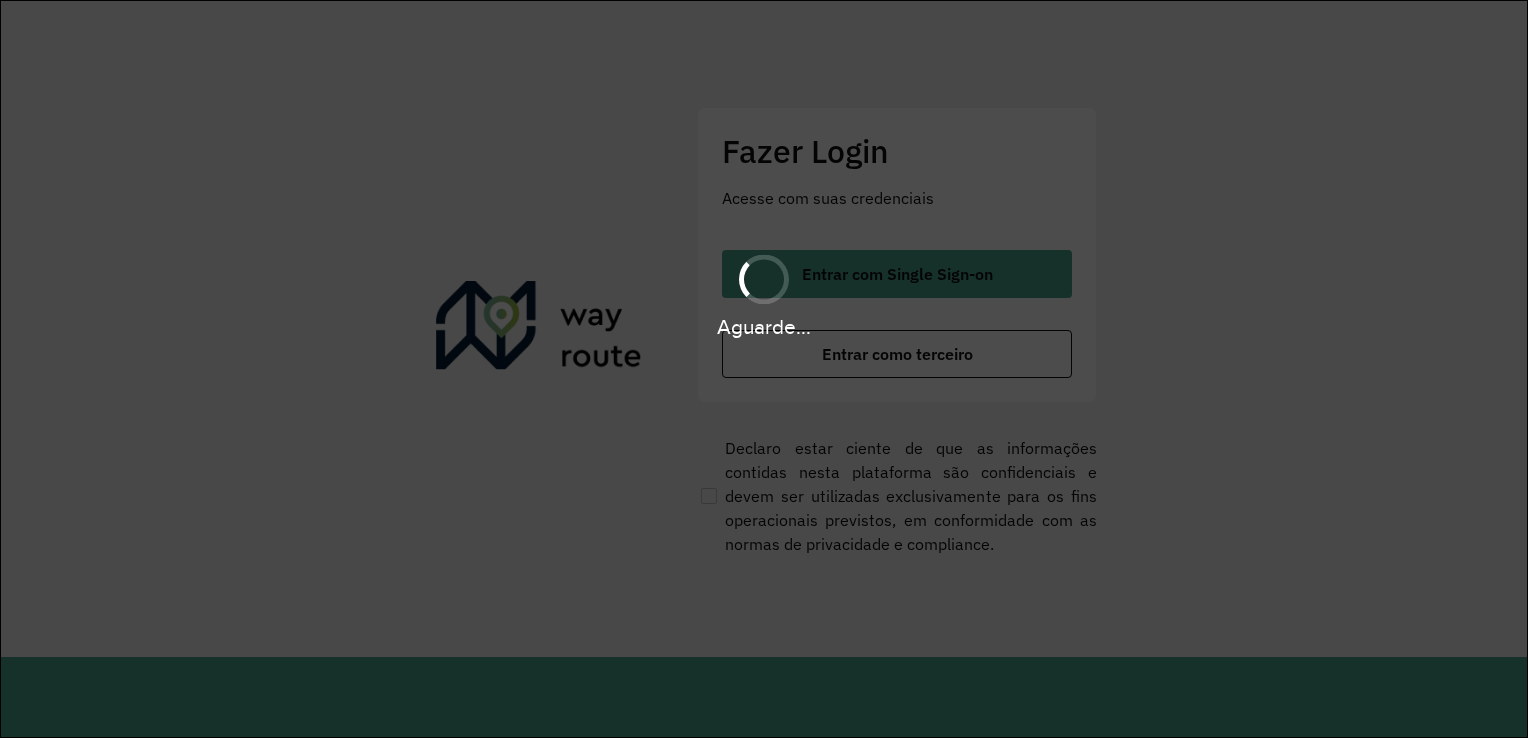 scroll, scrollTop: 0, scrollLeft: 0, axis: both 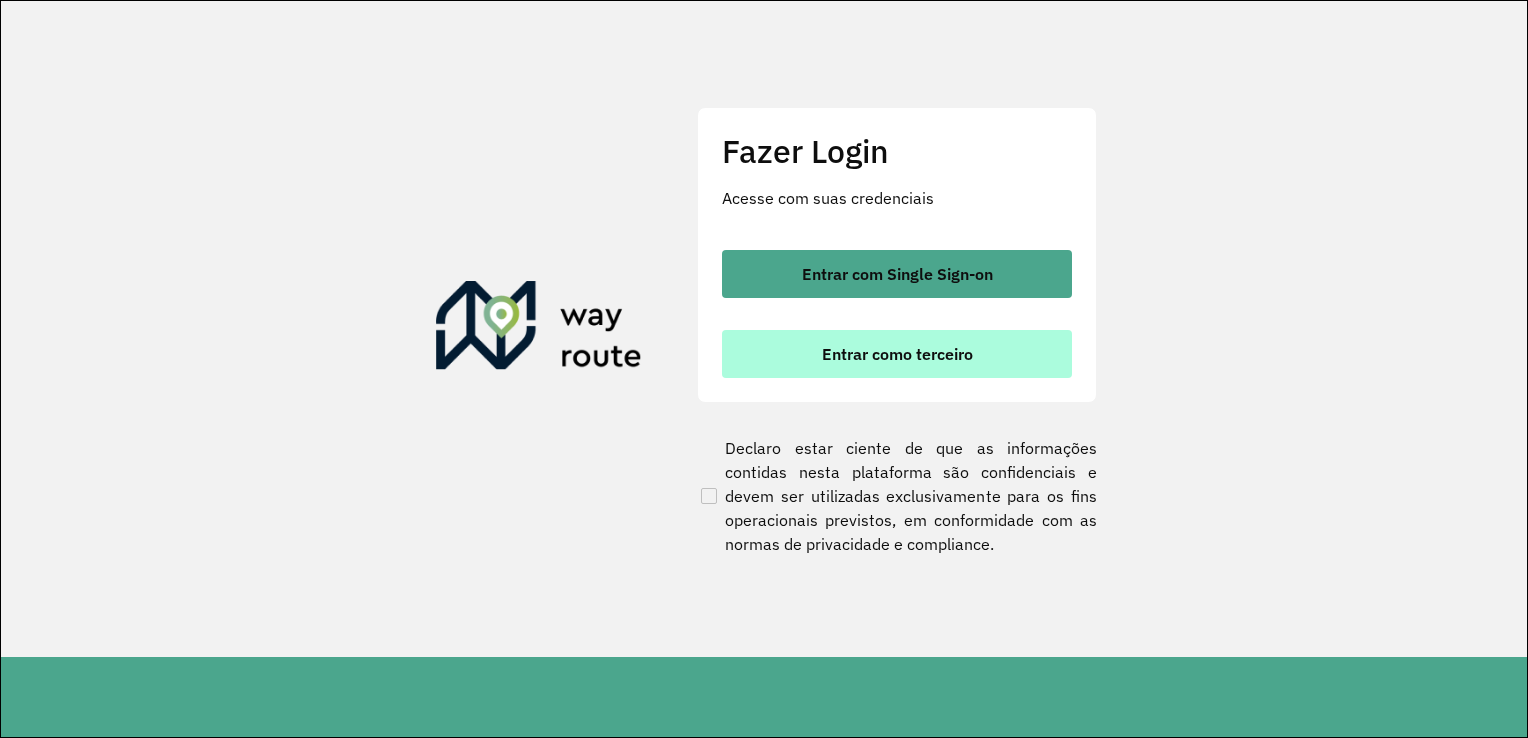 click on "Entrar como terceiro" at bounding box center [897, 354] 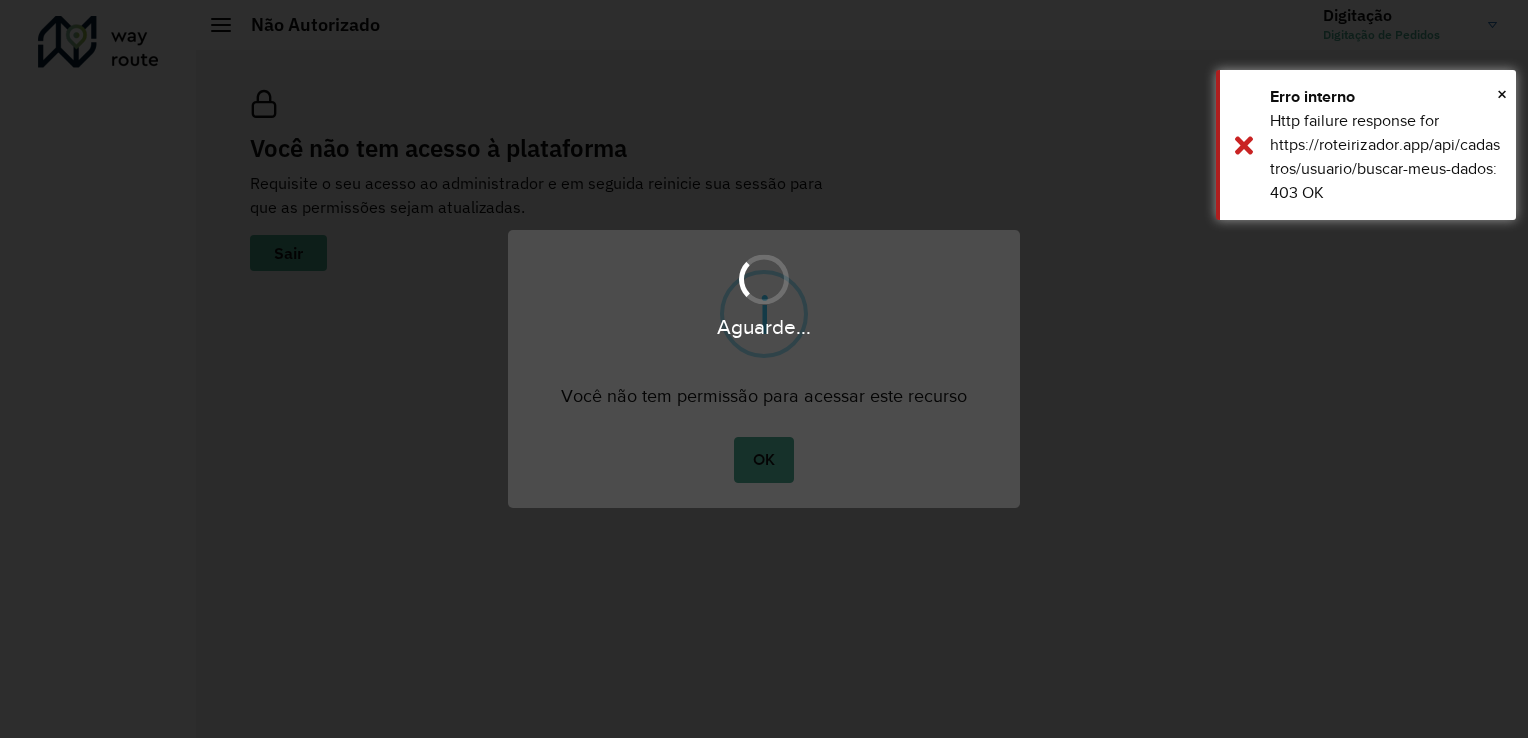 scroll, scrollTop: 0, scrollLeft: 0, axis: both 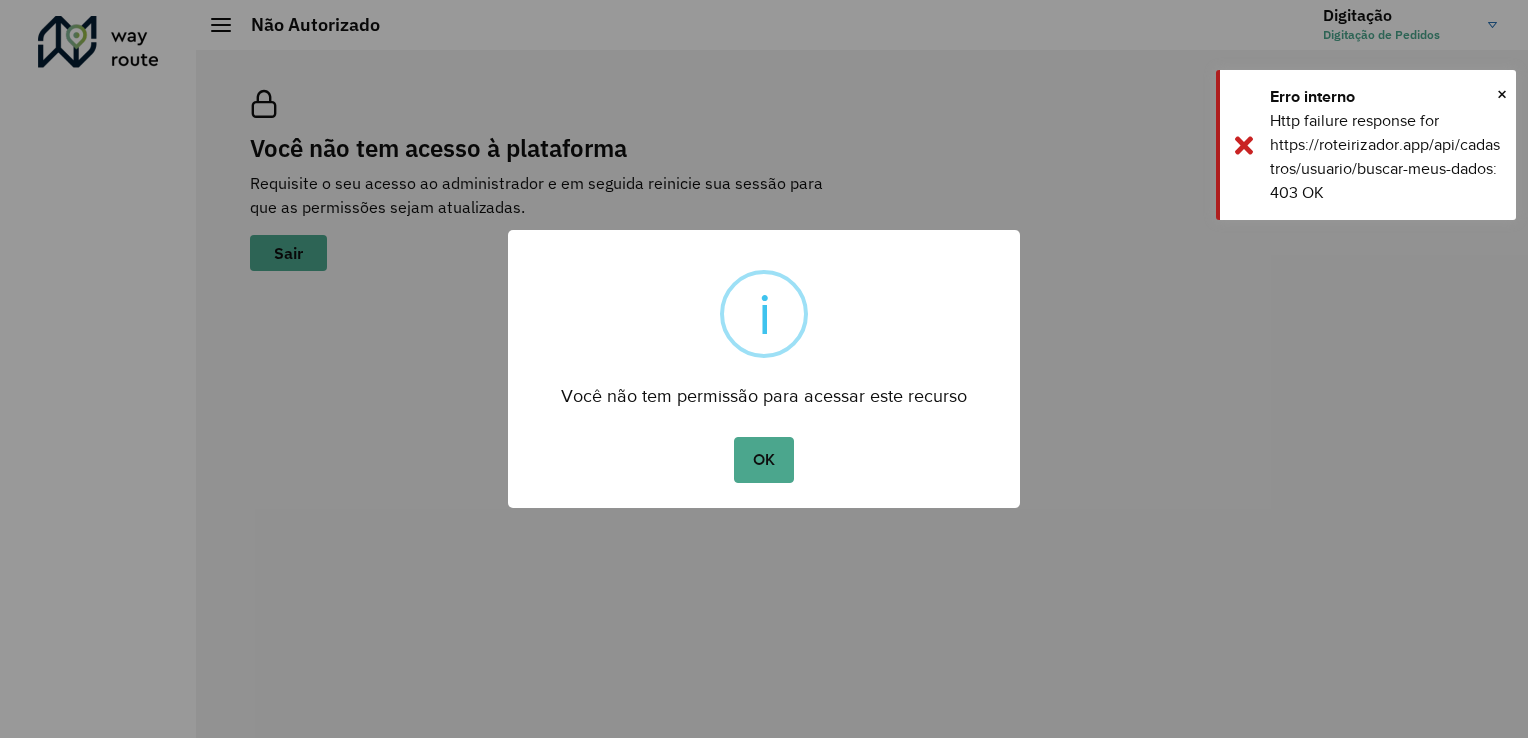 drag, startPoint x: 761, startPoint y: 465, endPoint x: 735, endPoint y: 447, distance: 31.622776 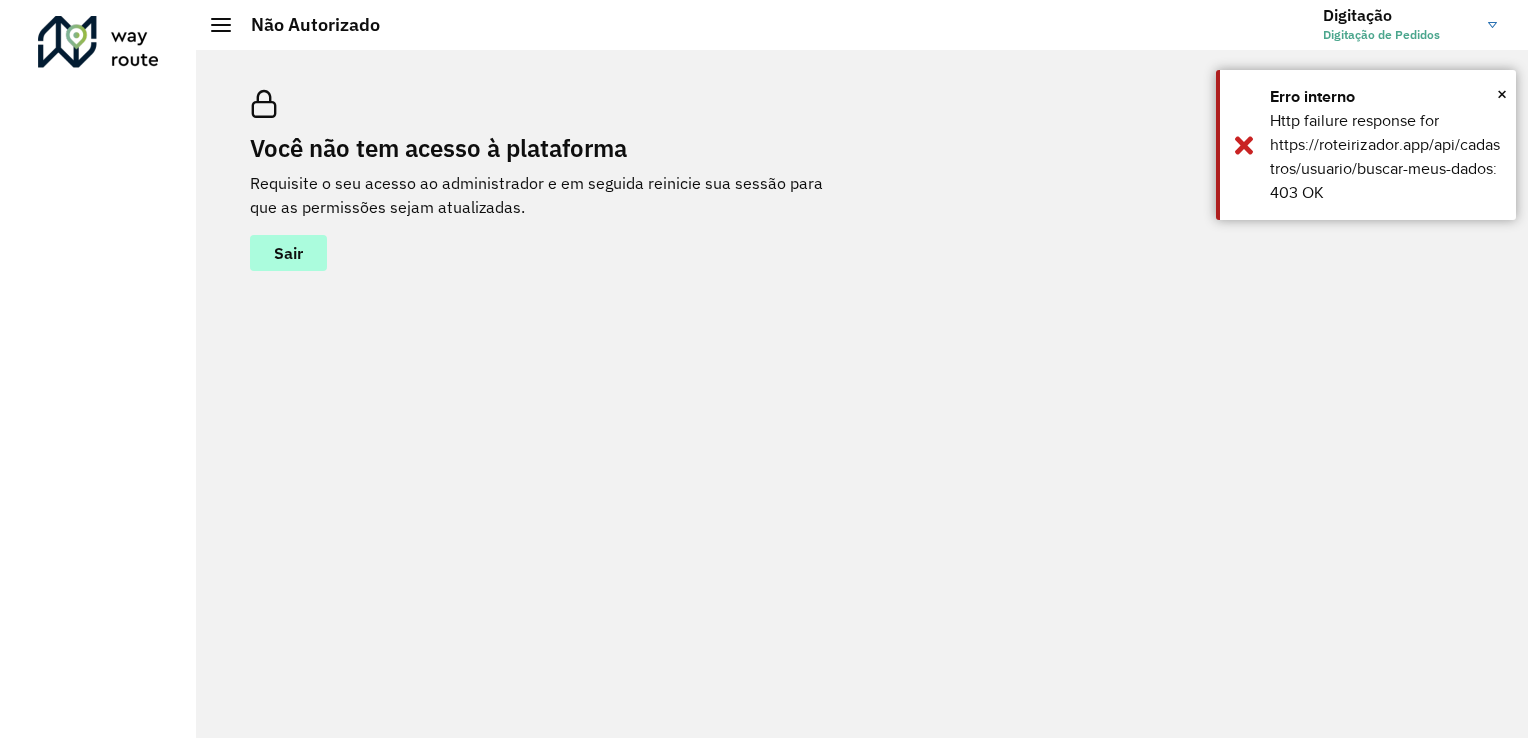 click on "Sair" at bounding box center [288, 253] 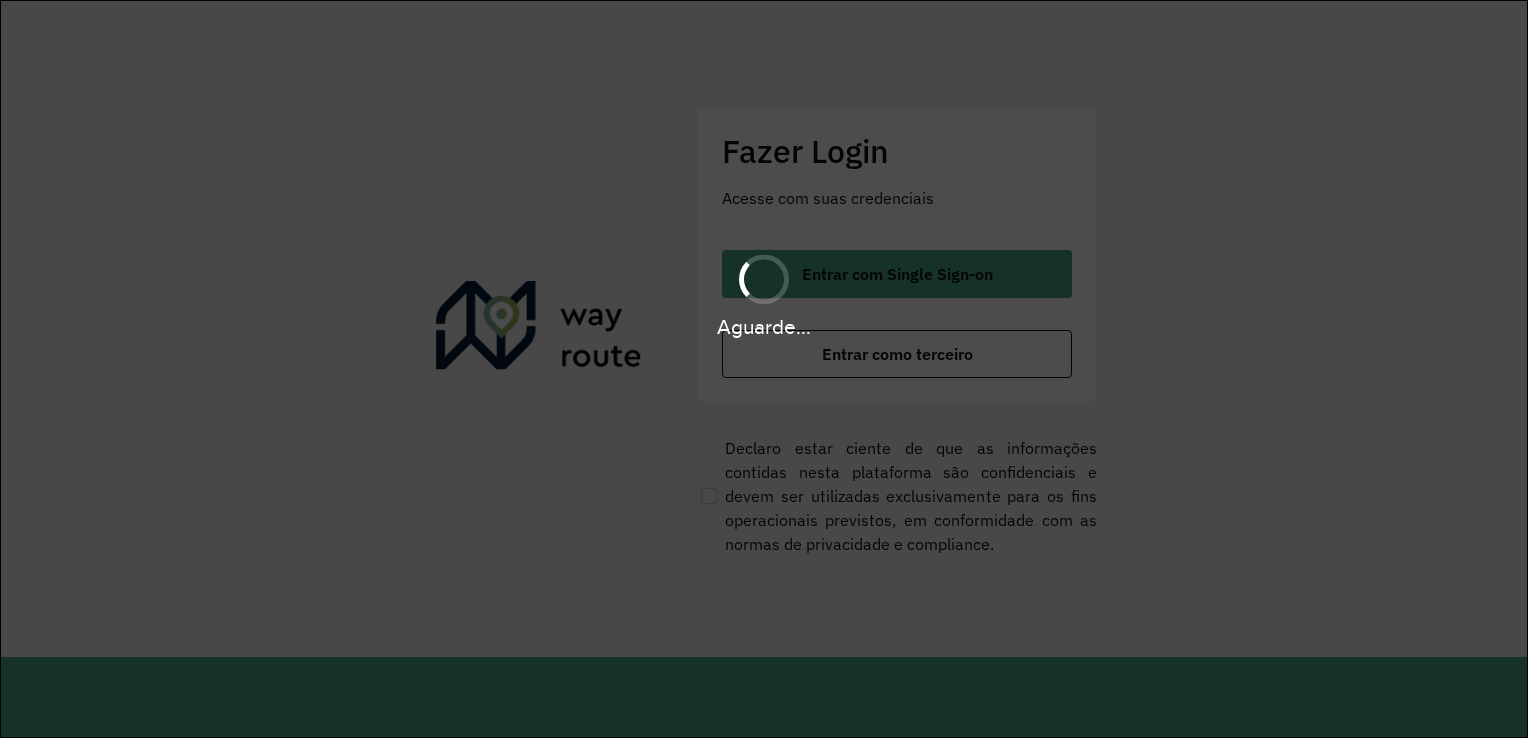 scroll, scrollTop: 0, scrollLeft: 0, axis: both 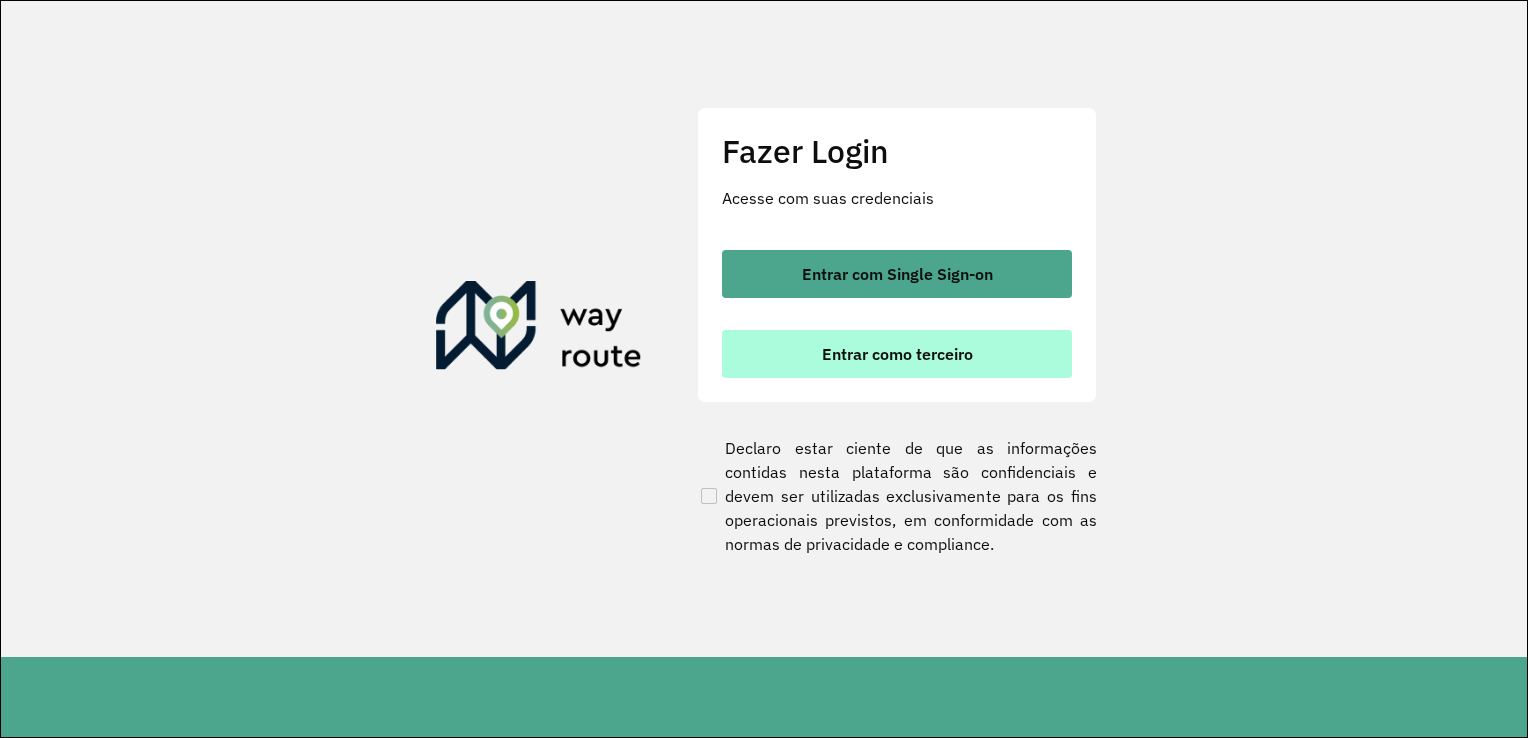 click on "Entrar como terceiro" at bounding box center (897, 354) 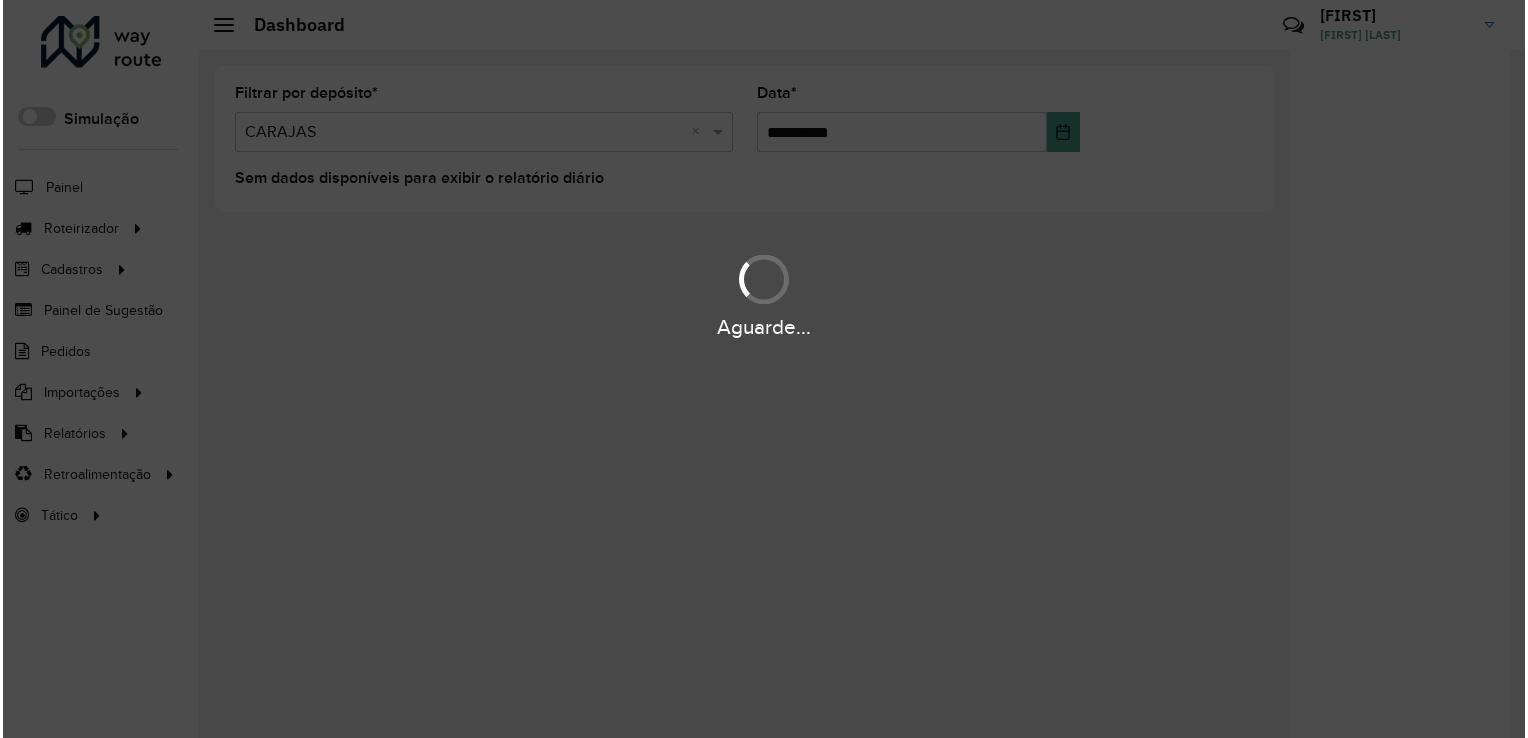 scroll, scrollTop: 0, scrollLeft: 0, axis: both 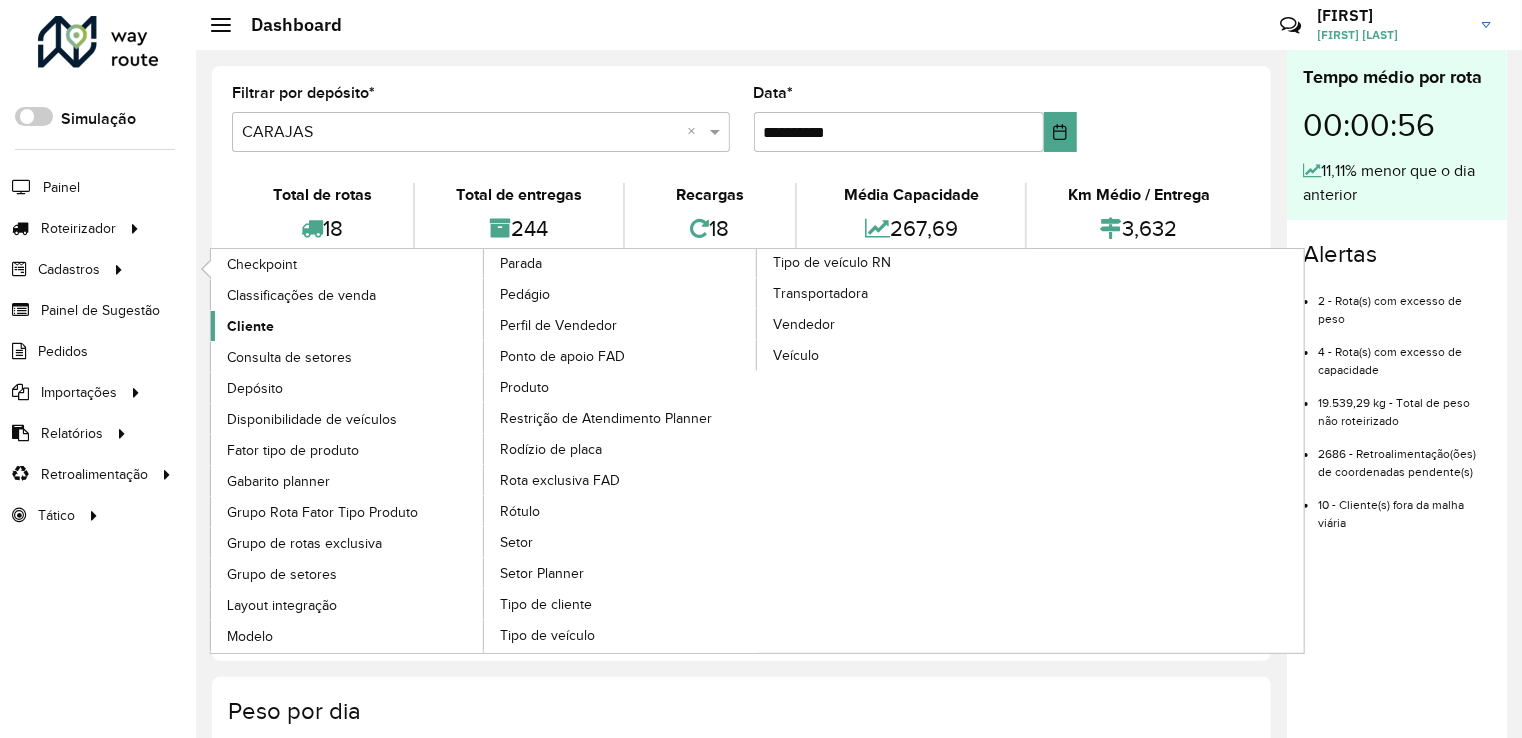click on "Cliente" 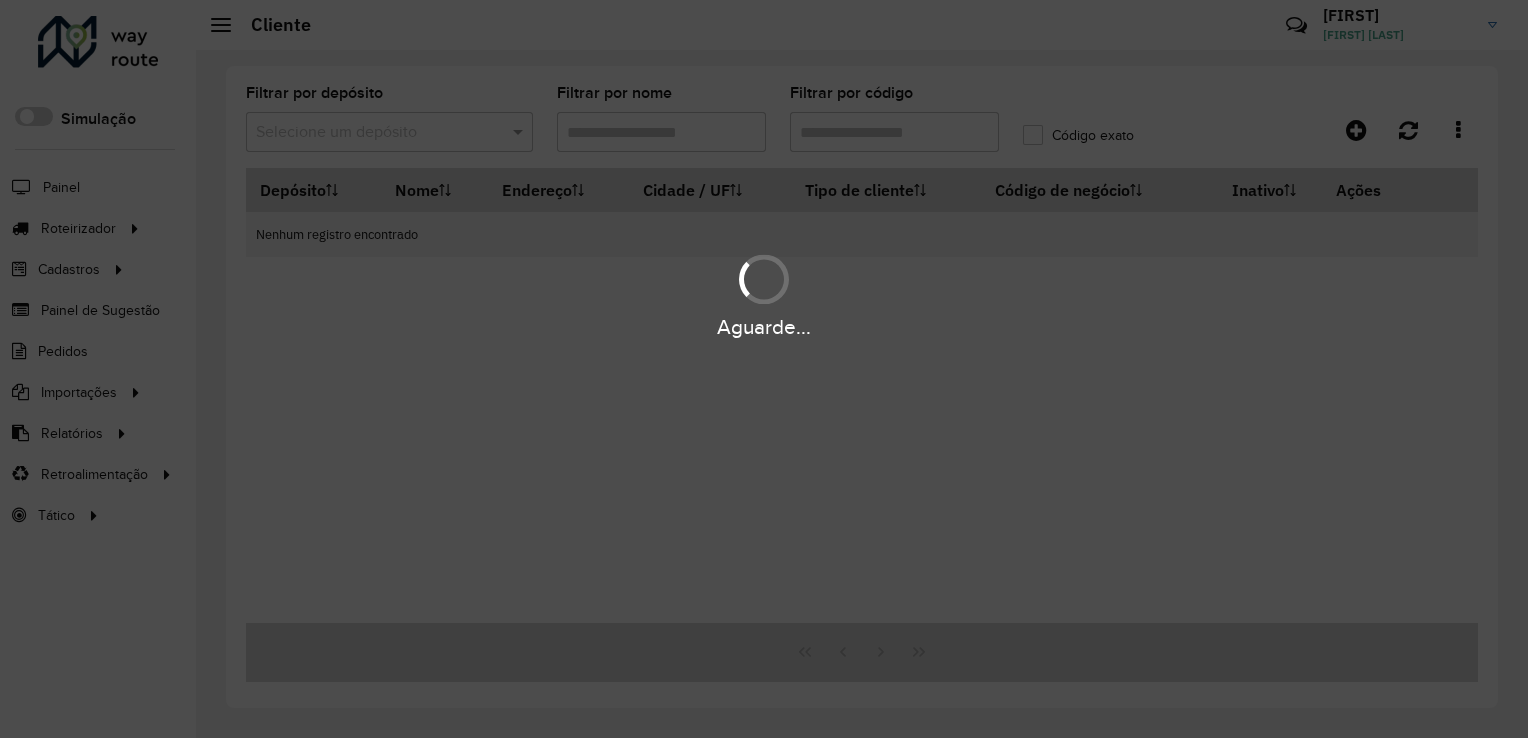 type on "****" 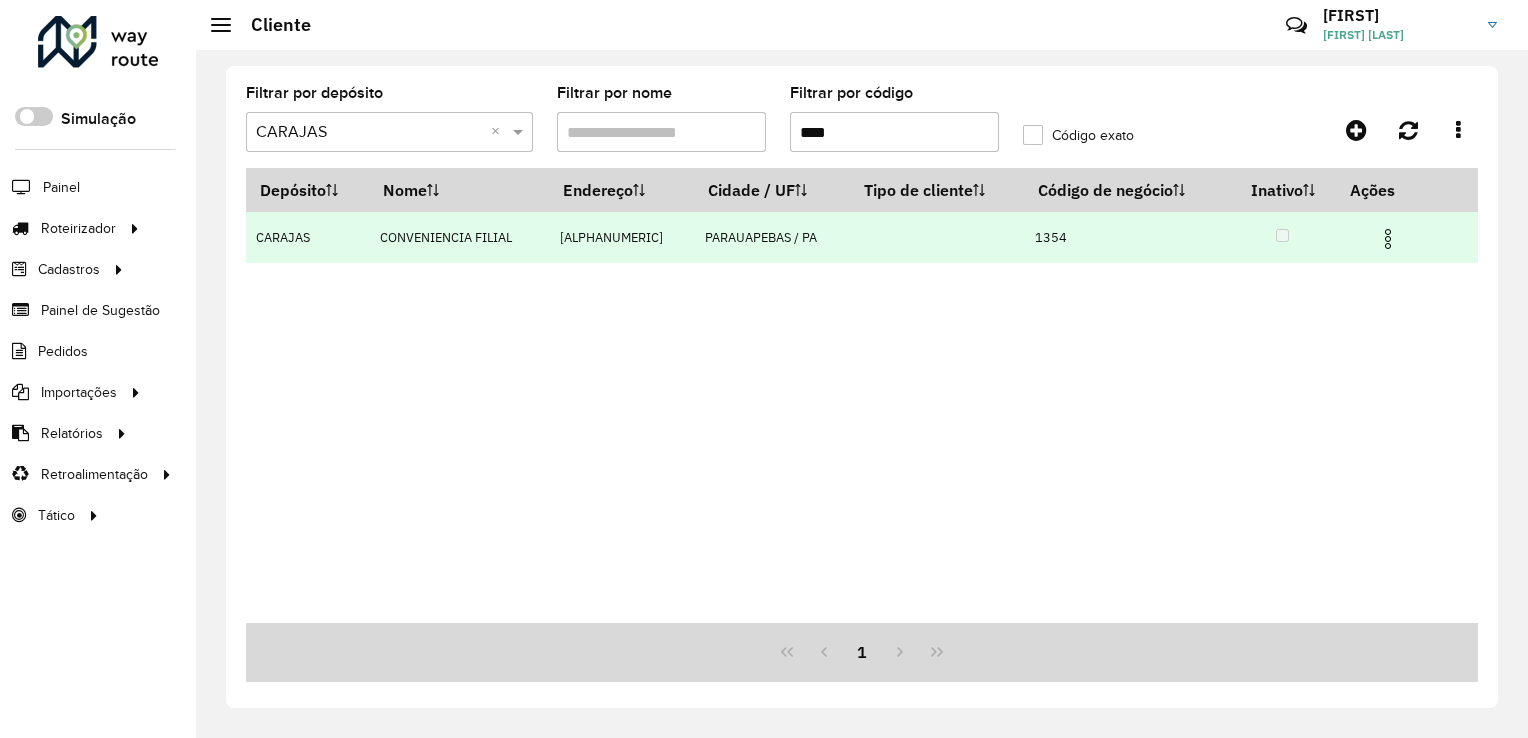 click at bounding box center [1388, 239] 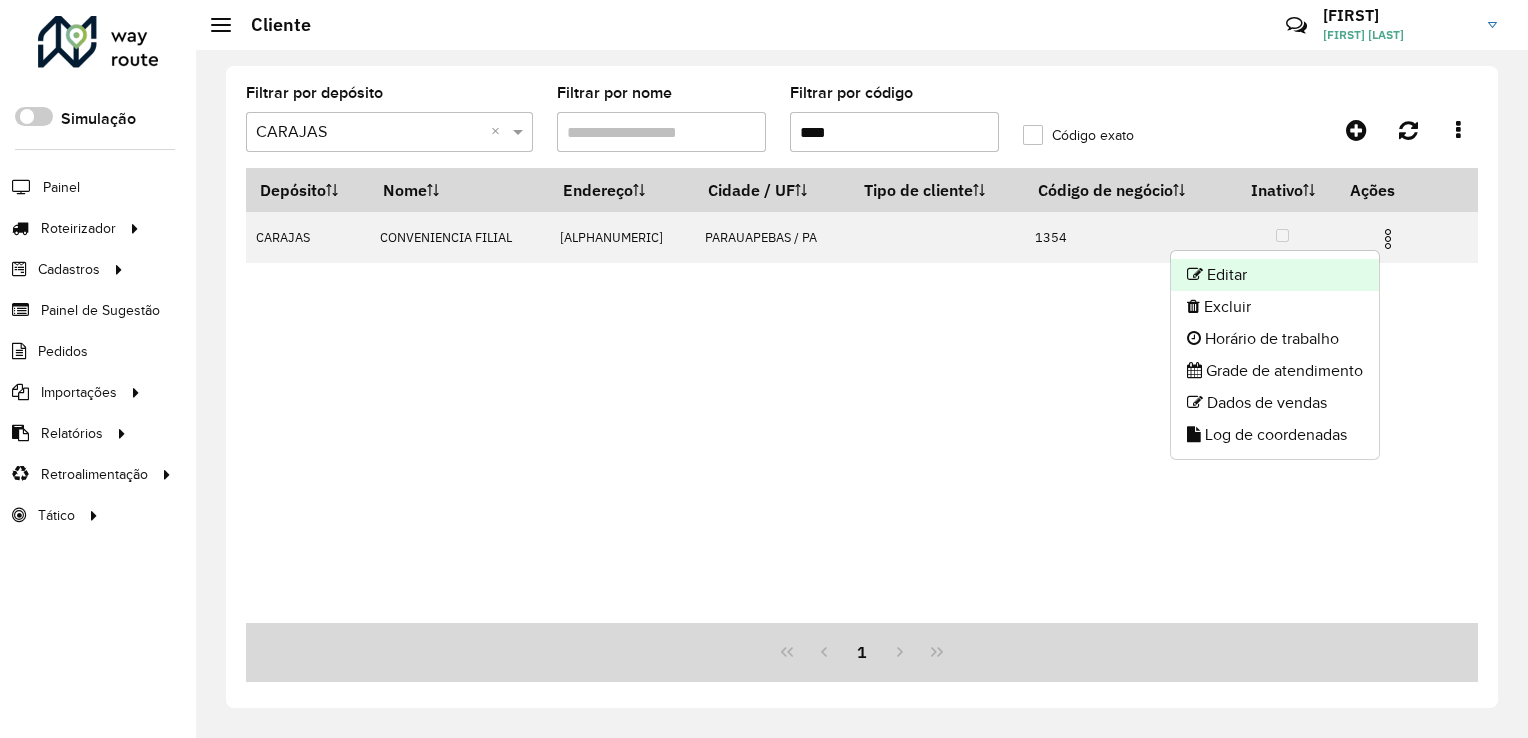 click on "Editar" 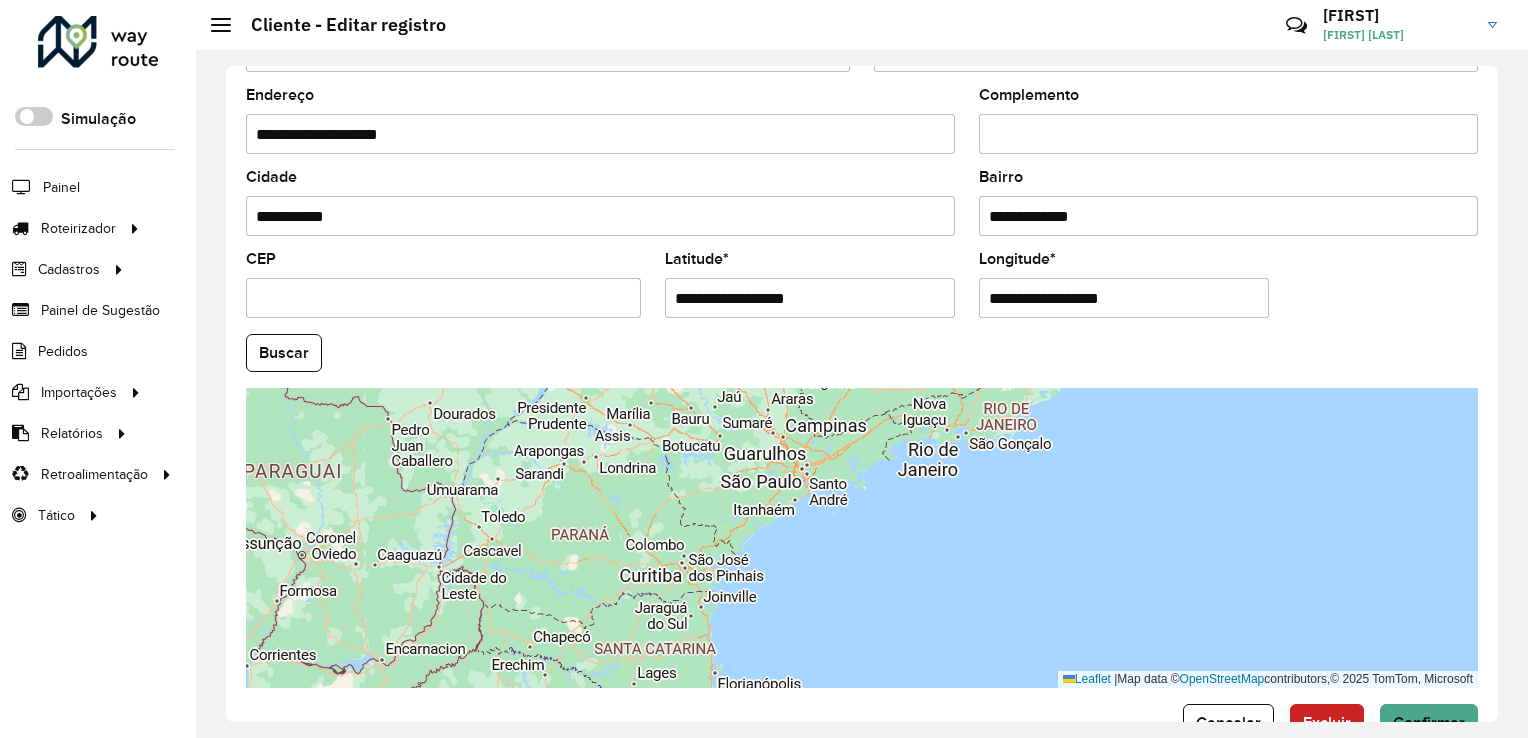 scroll, scrollTop: 700, scrollLeft: 0, axis: vertical 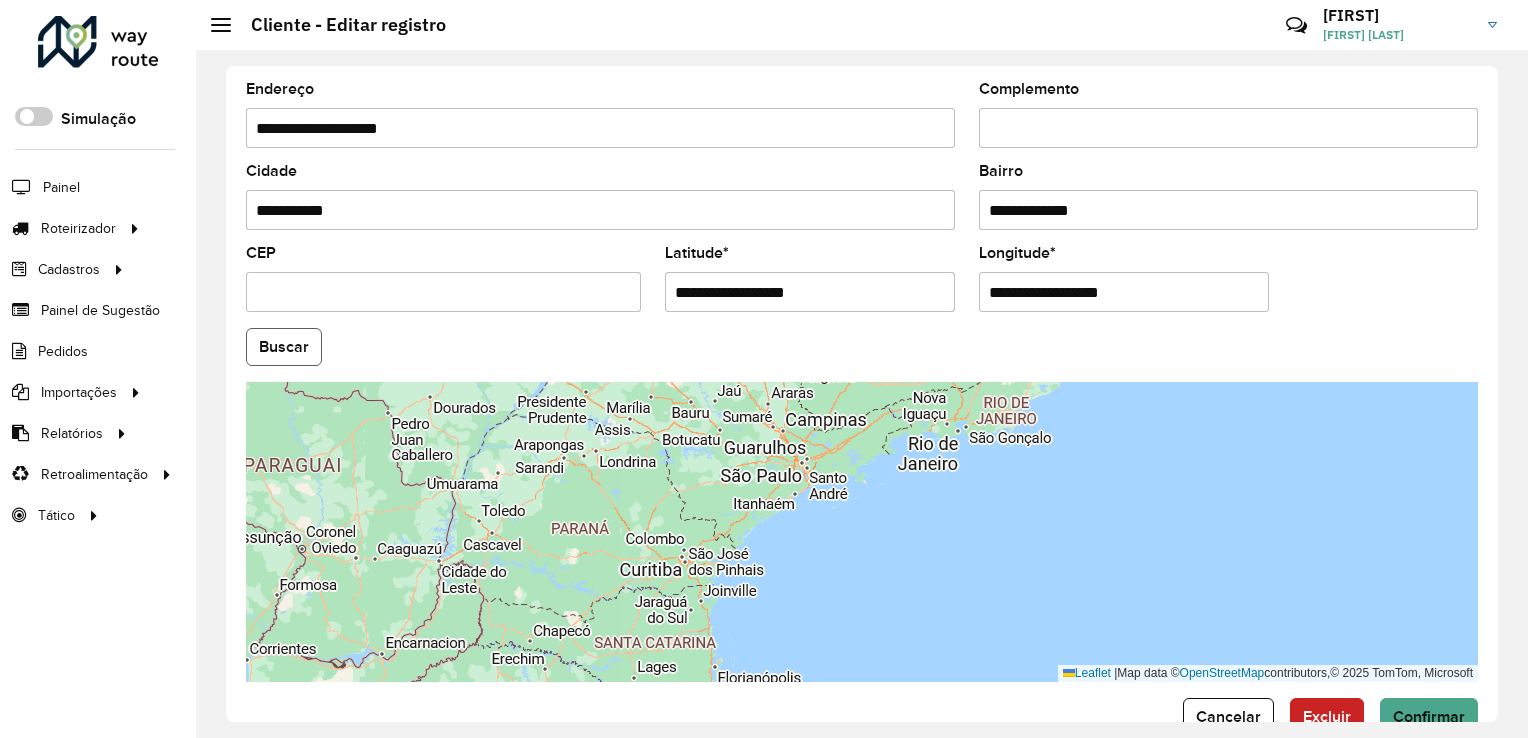 click on "Buscar" 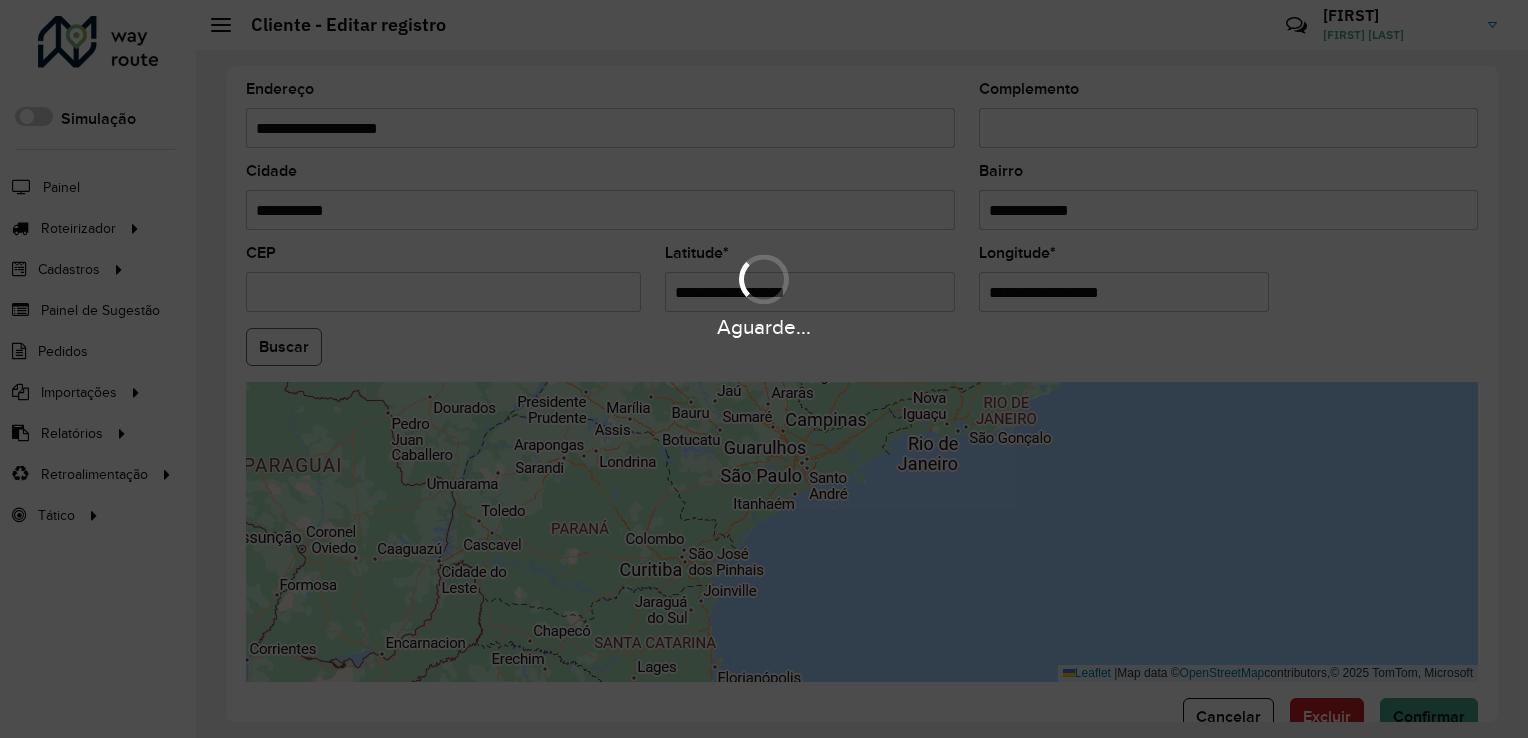 type on "**********" 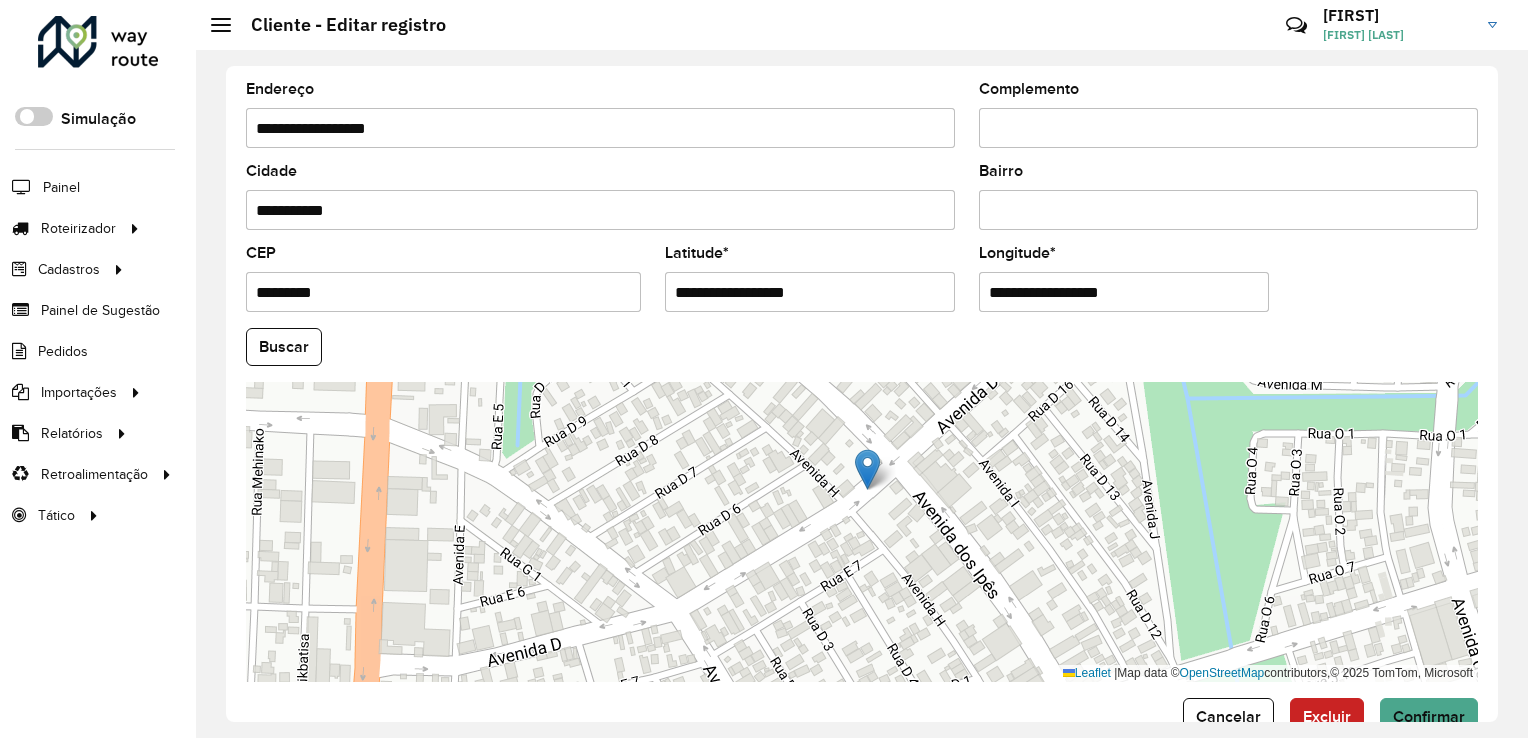 drag, startPoint x: 879, startPoint y: 530, endPoint x: 1017, endPoint y: 440, distance: 164.75436 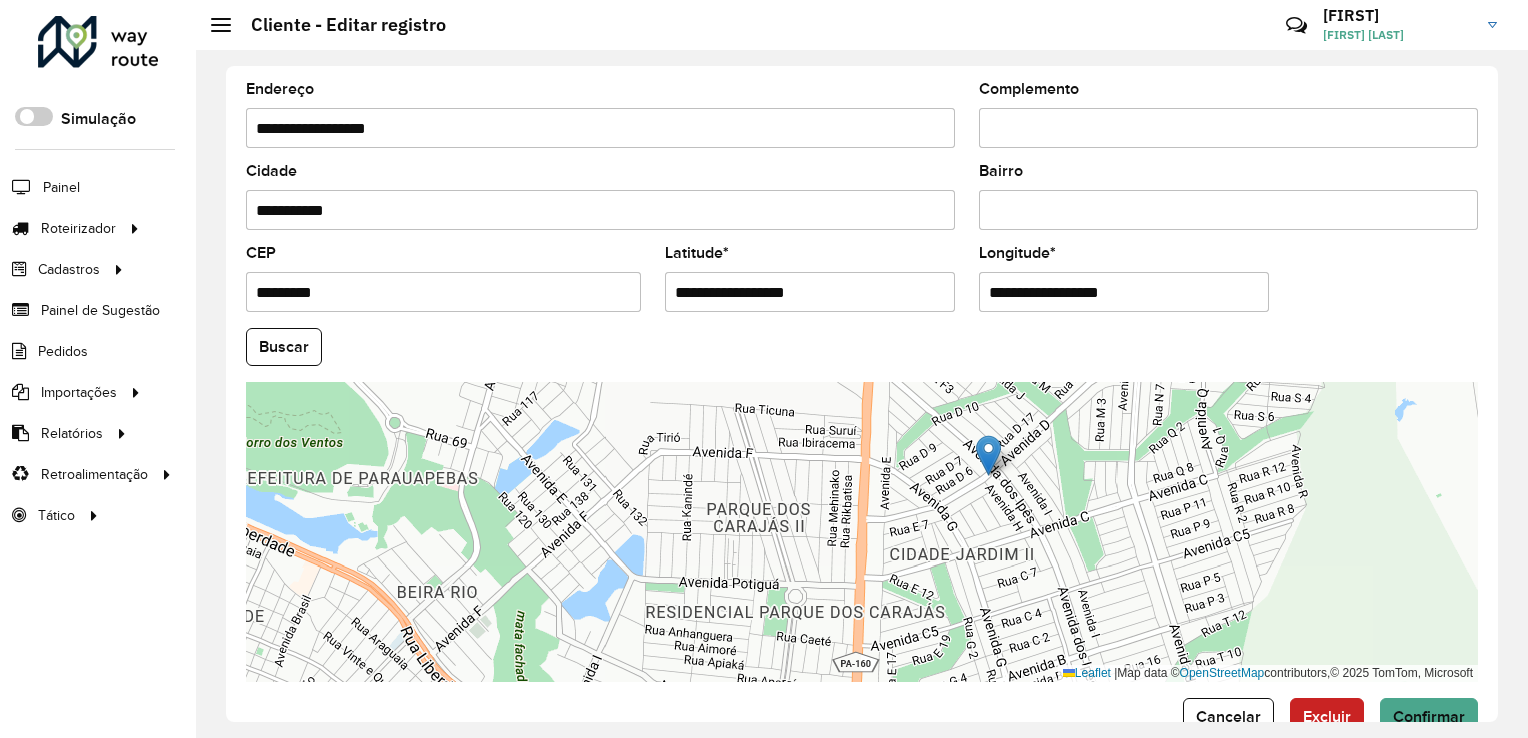 drag, startPoint x: 904, startPoint y: 573, endPoint x: 916, endPoint y: 557, distance: 20 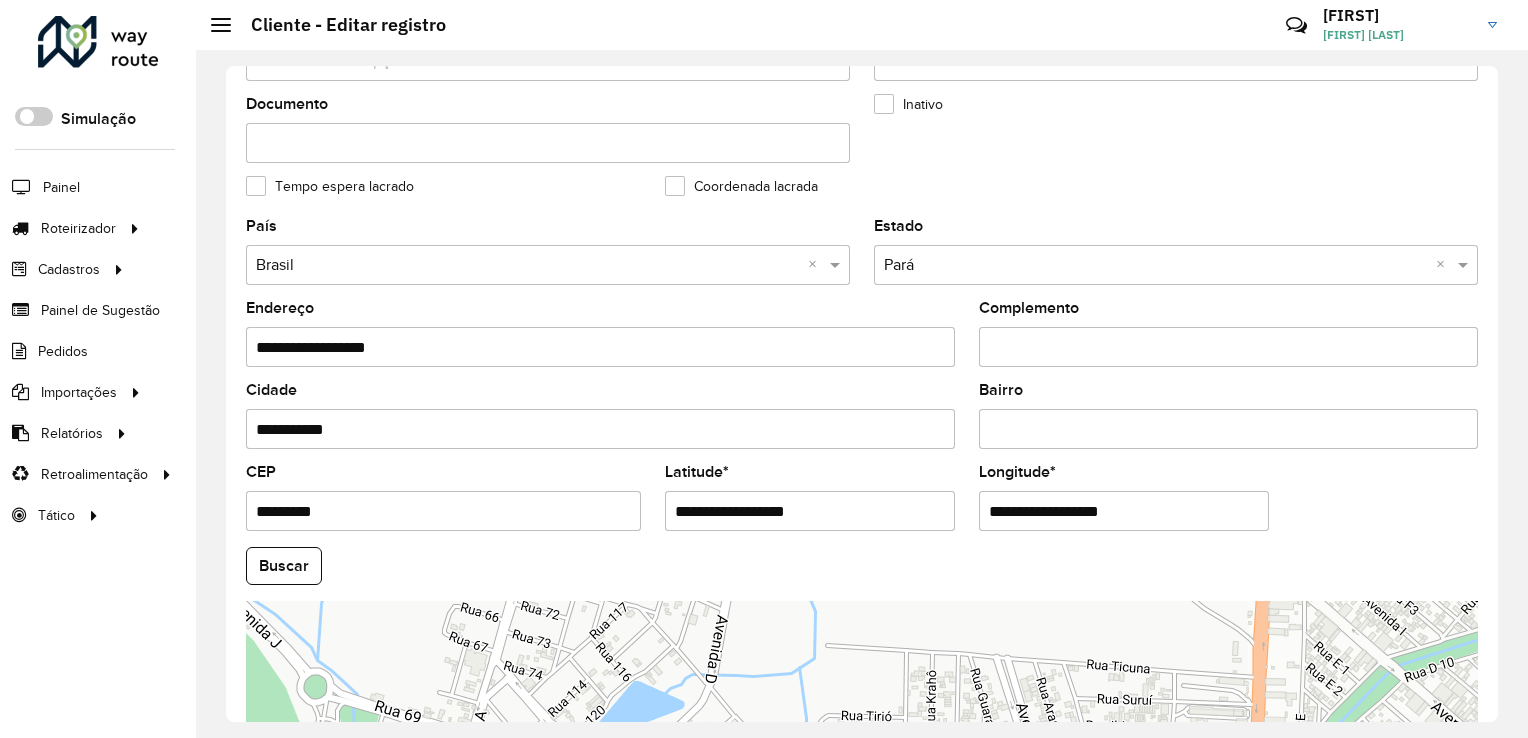 scroll, scrollTop: 600, scrollLeft: 0, axis: vertical 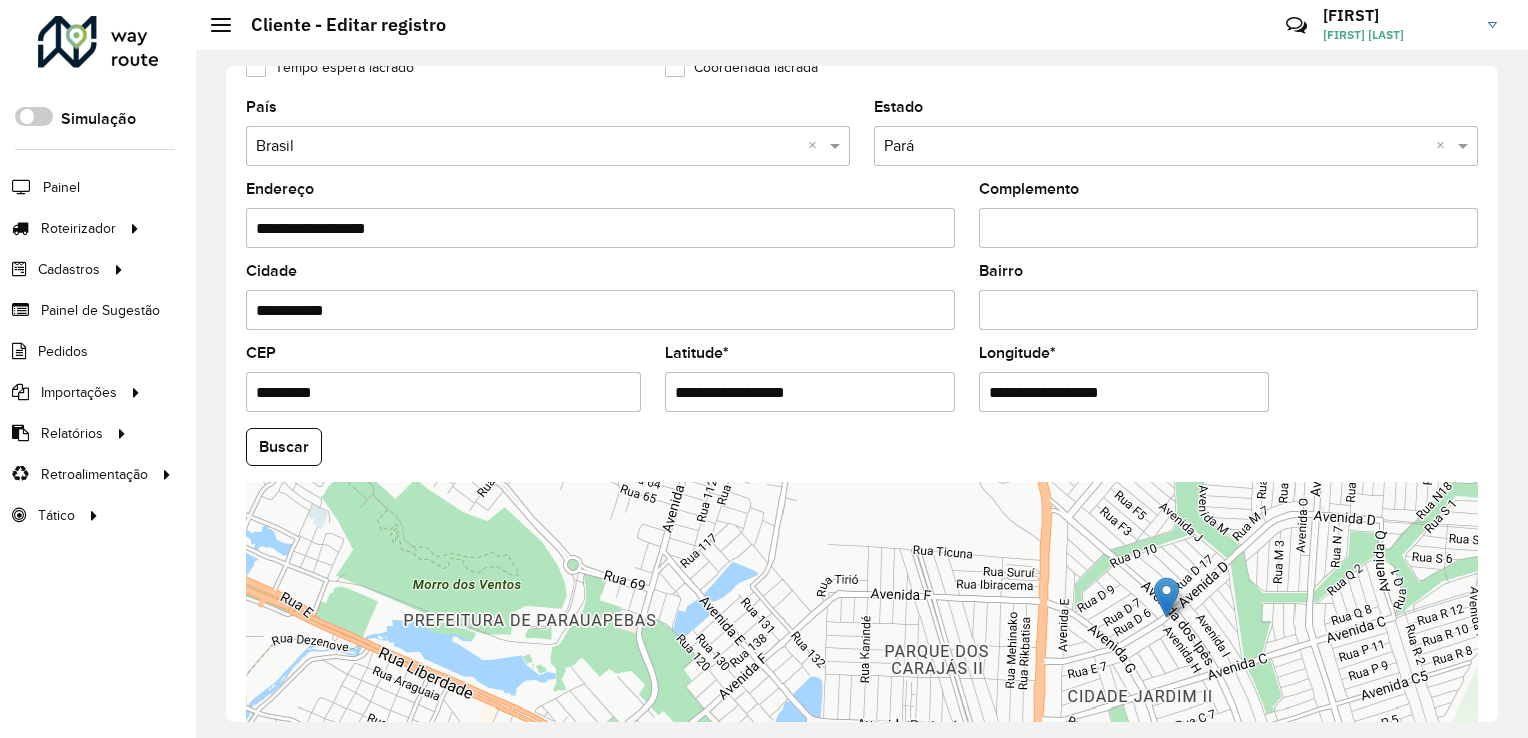 drag, startPoint x: 951, startPoint y: 665, endPoint x: 876, endPoint y: 578, distance: 114.865135 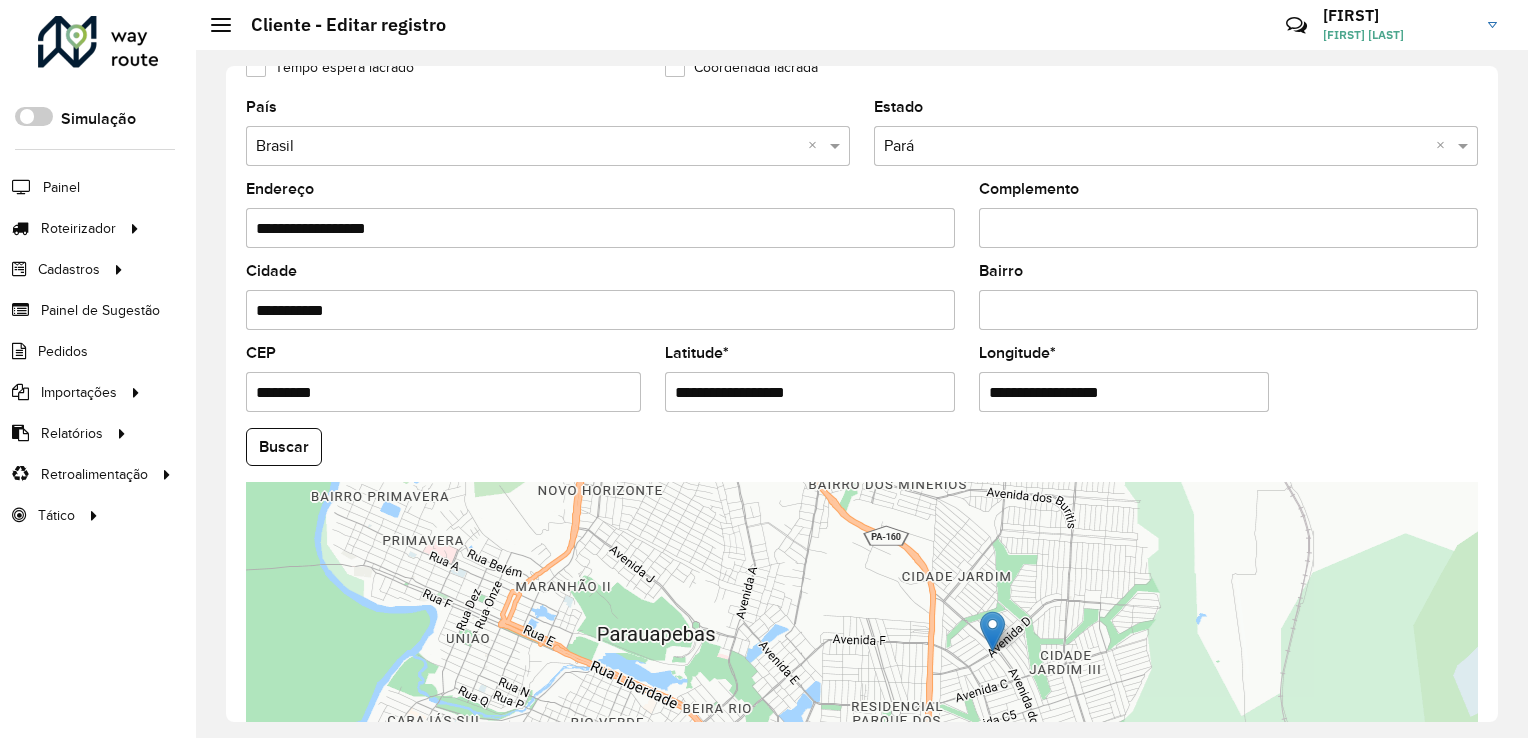 drag, startPoint x: 1096, startPoint y: 573, endPoint x: 950, endPoint y: 634, distance: 158.23085 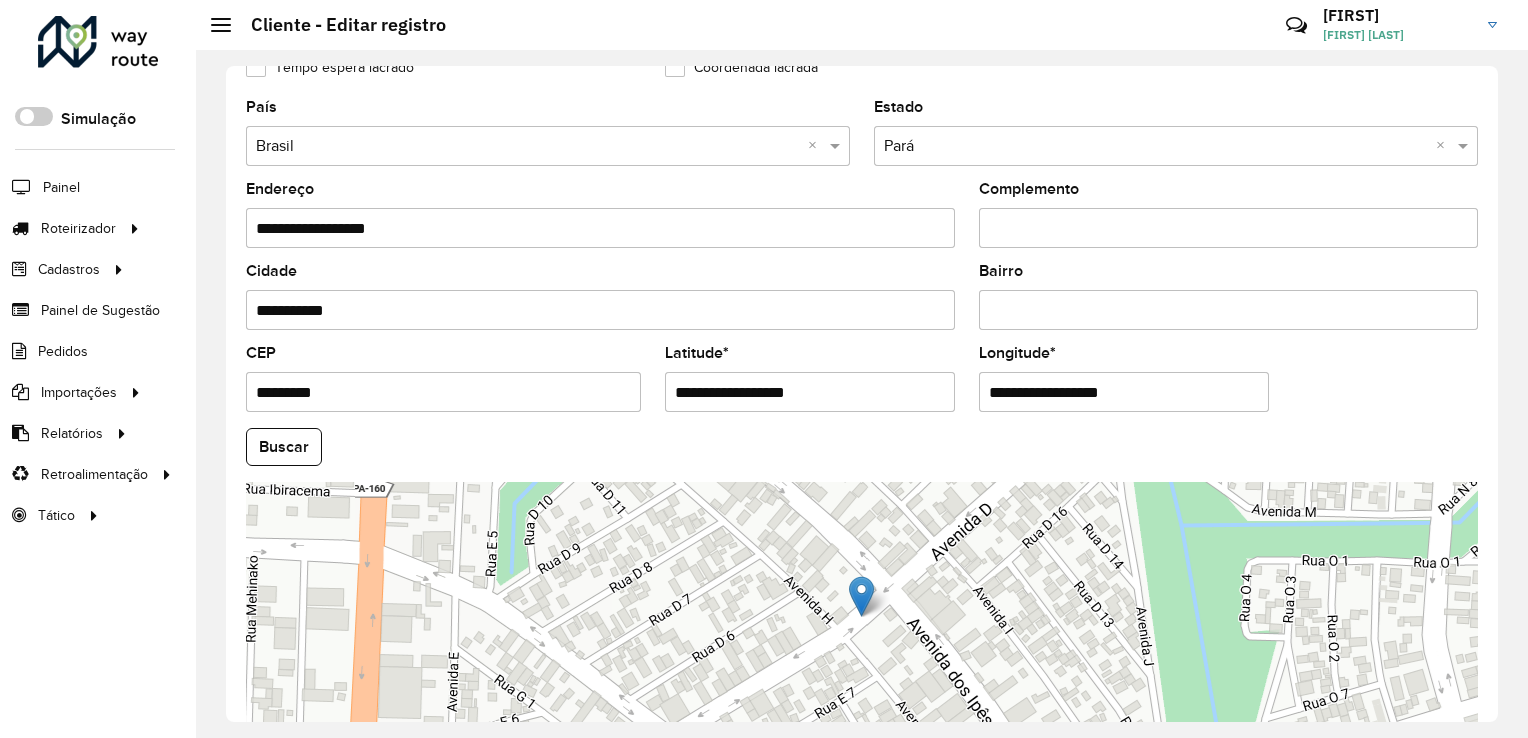 drag, startPoint x: 884, startPoint y: 547, endPoint x: 892, endPoint y: 620, distance: 73.43705 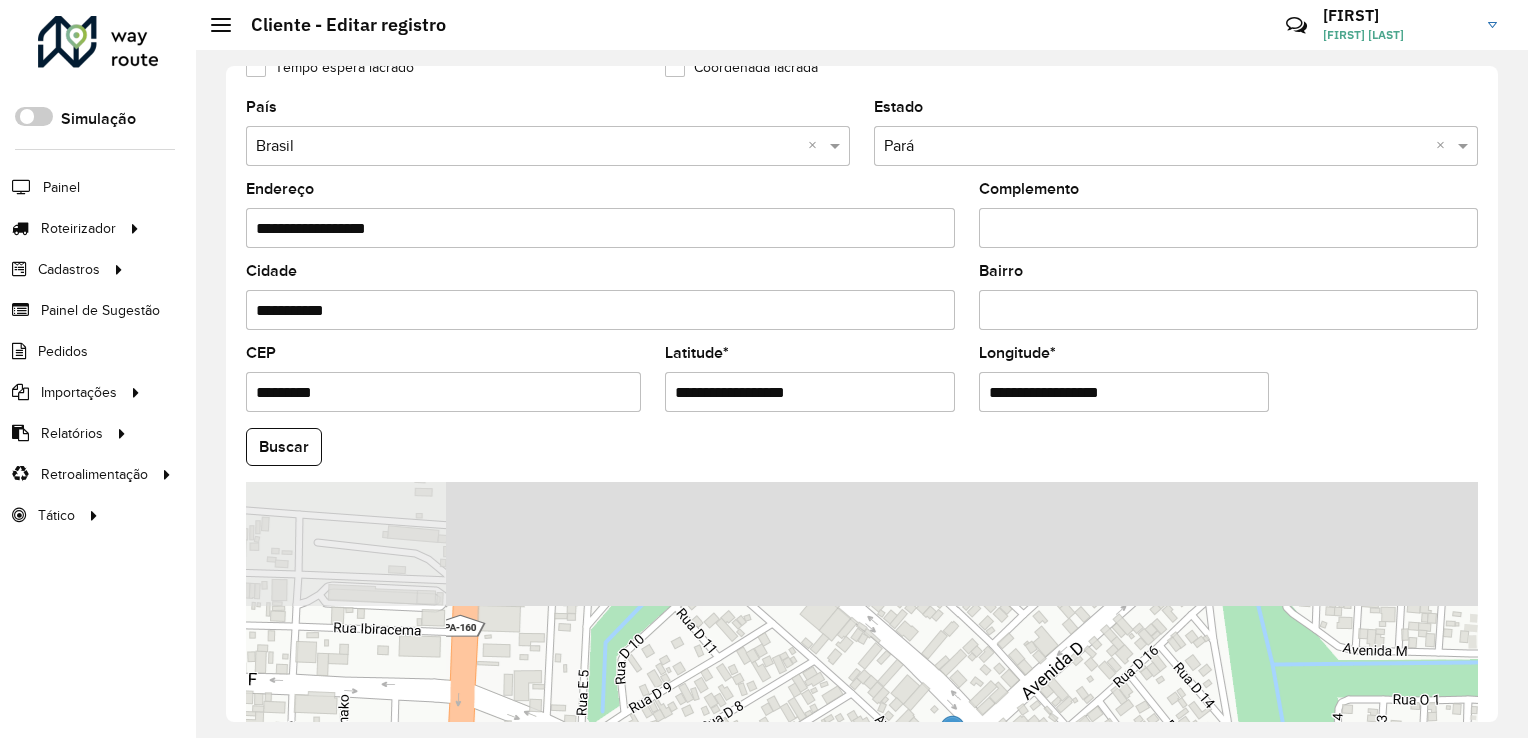 drag, startPoint x: 896, startPoint y: 608, endPoint x: 924, endPoint y: 695, distance: 91.394745 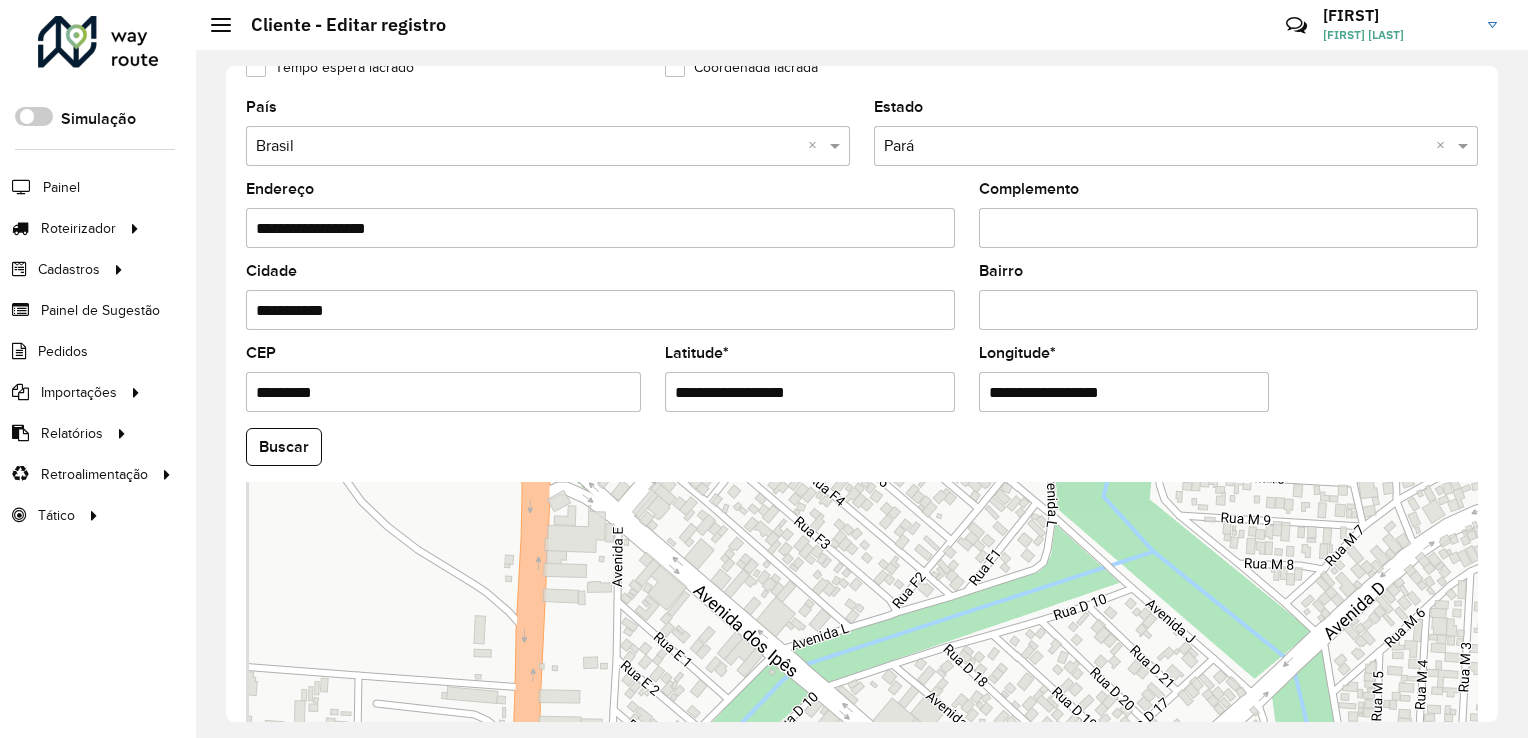 drag, startPoint x: 742, startPoint y: 569, endPoint x: 803, endPoint y: 734, distance: 175.91475 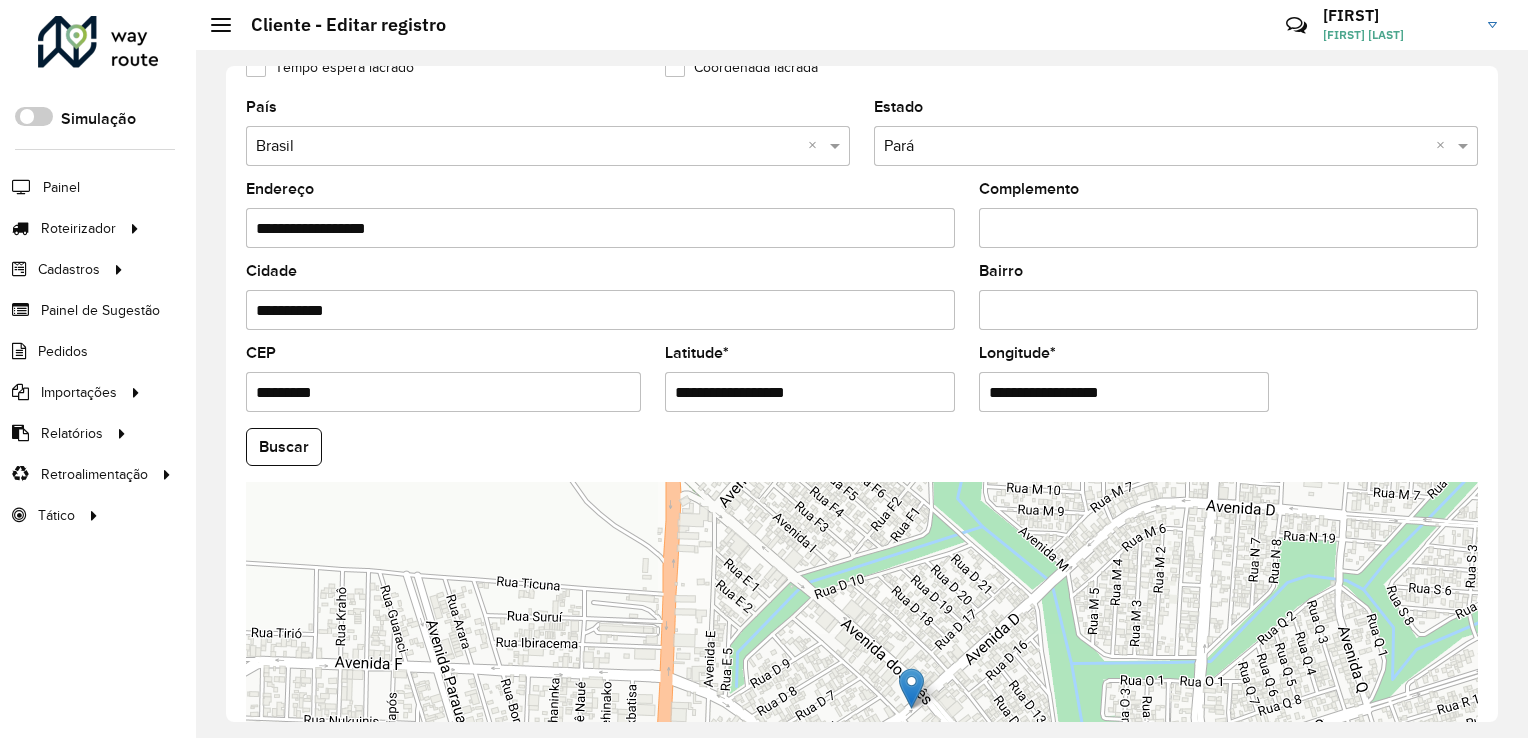 drag, startPoint x: 962, startPoint y: 690, endPoint x: 947, endPoint y: 576, distance: 114.982605 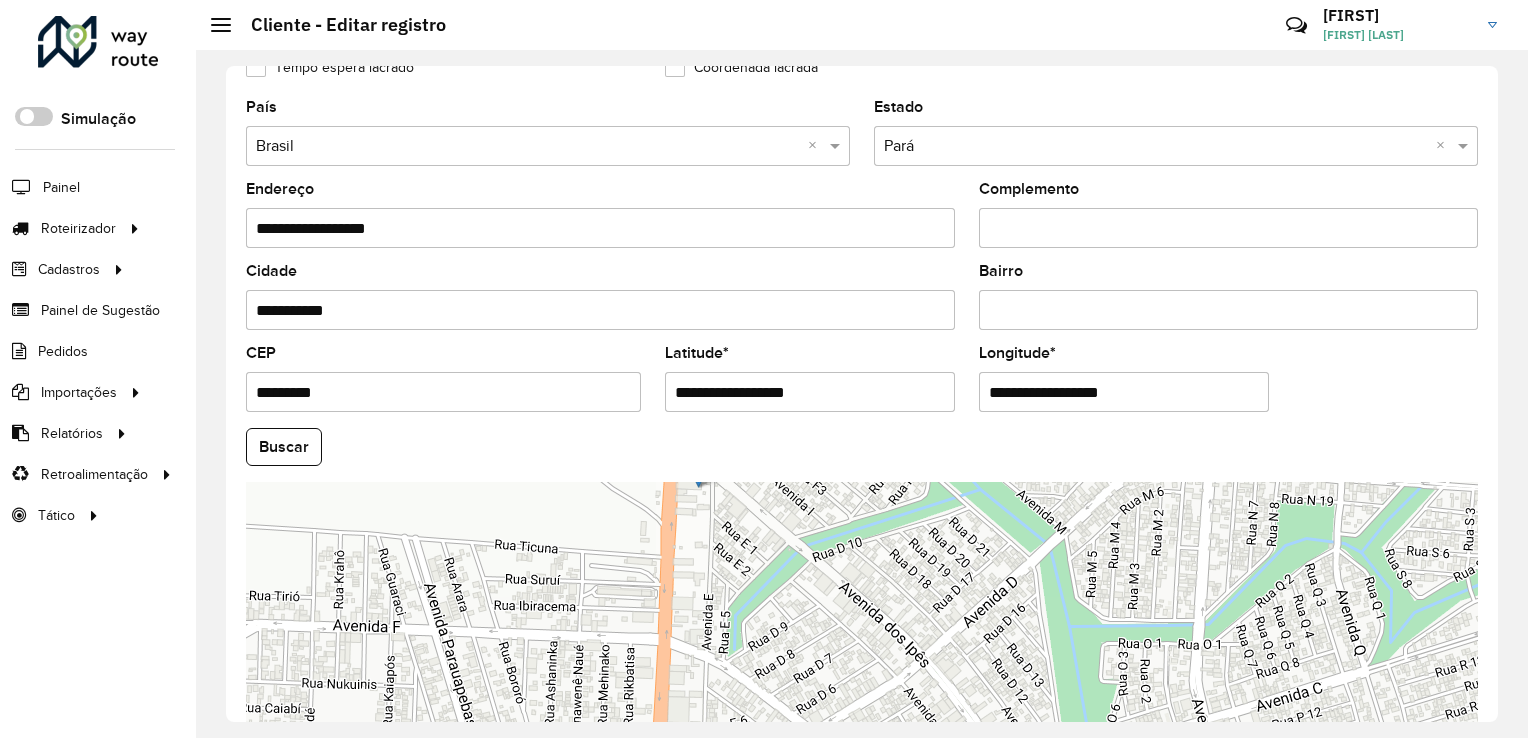 drag, startPoint x: 880, startPoint y: 614, endPoint x: 688, endPoint y: 461, distance: 245.5056 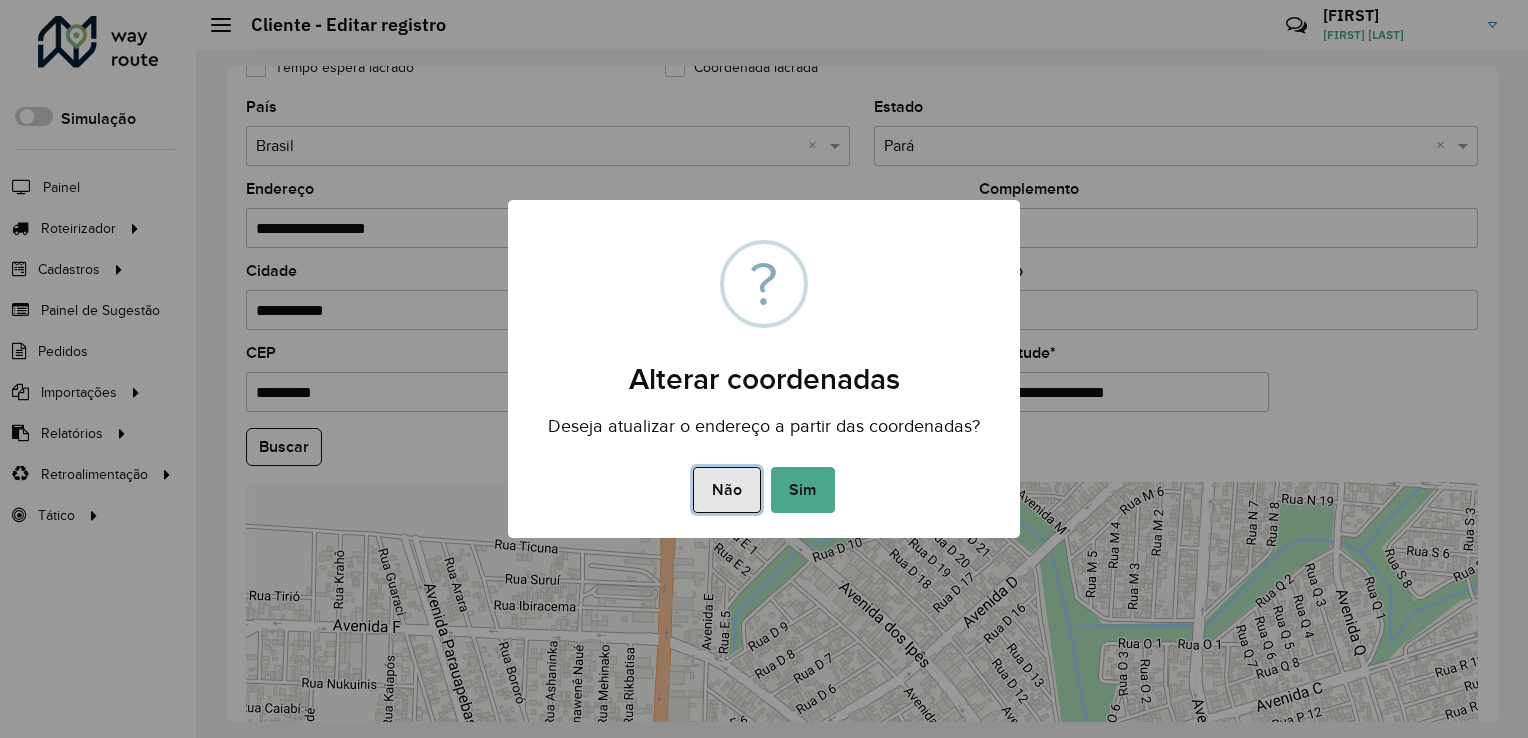 click on "Não" at bounding box center [726, 490] 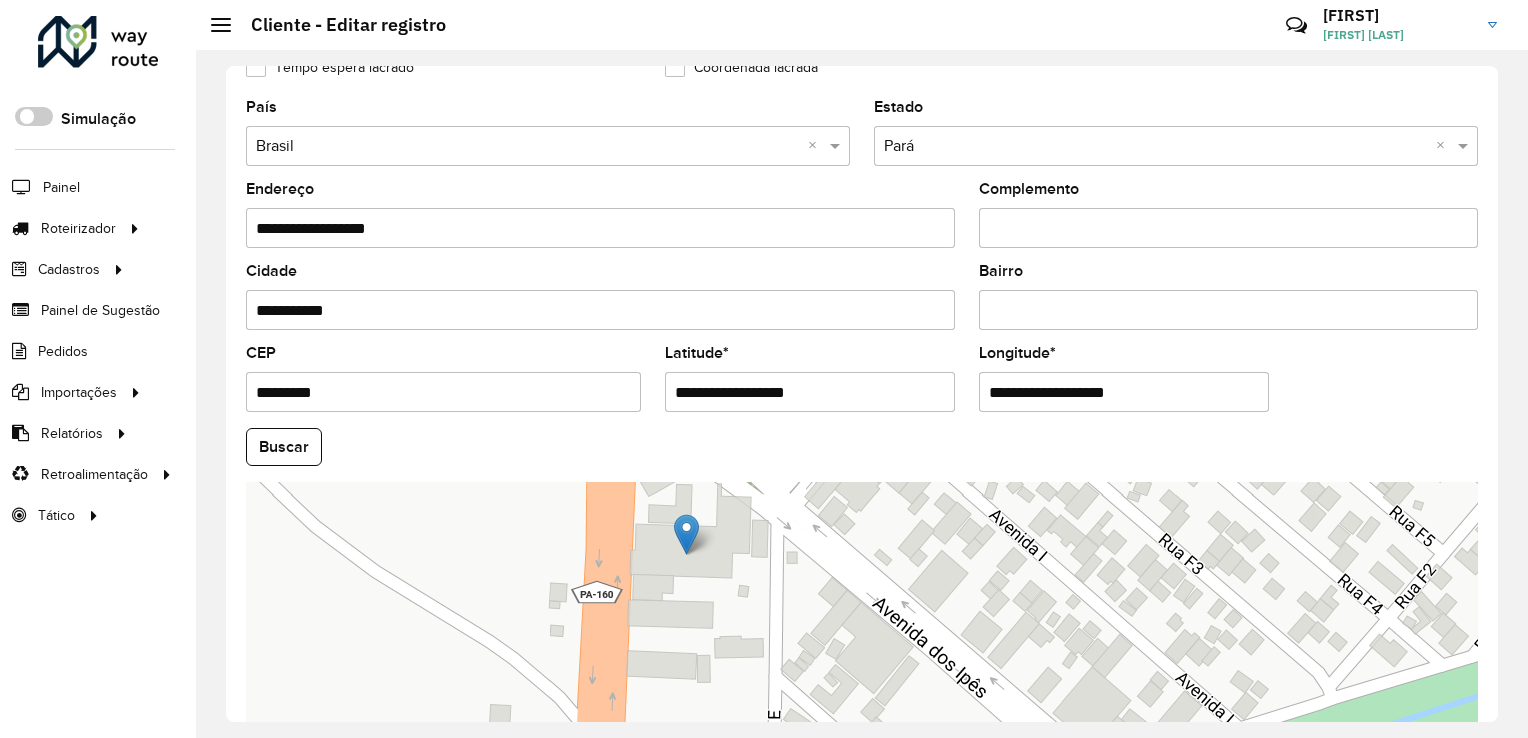 scroll, scrollTop: 652, scrollLeft: 0, axis: vertical 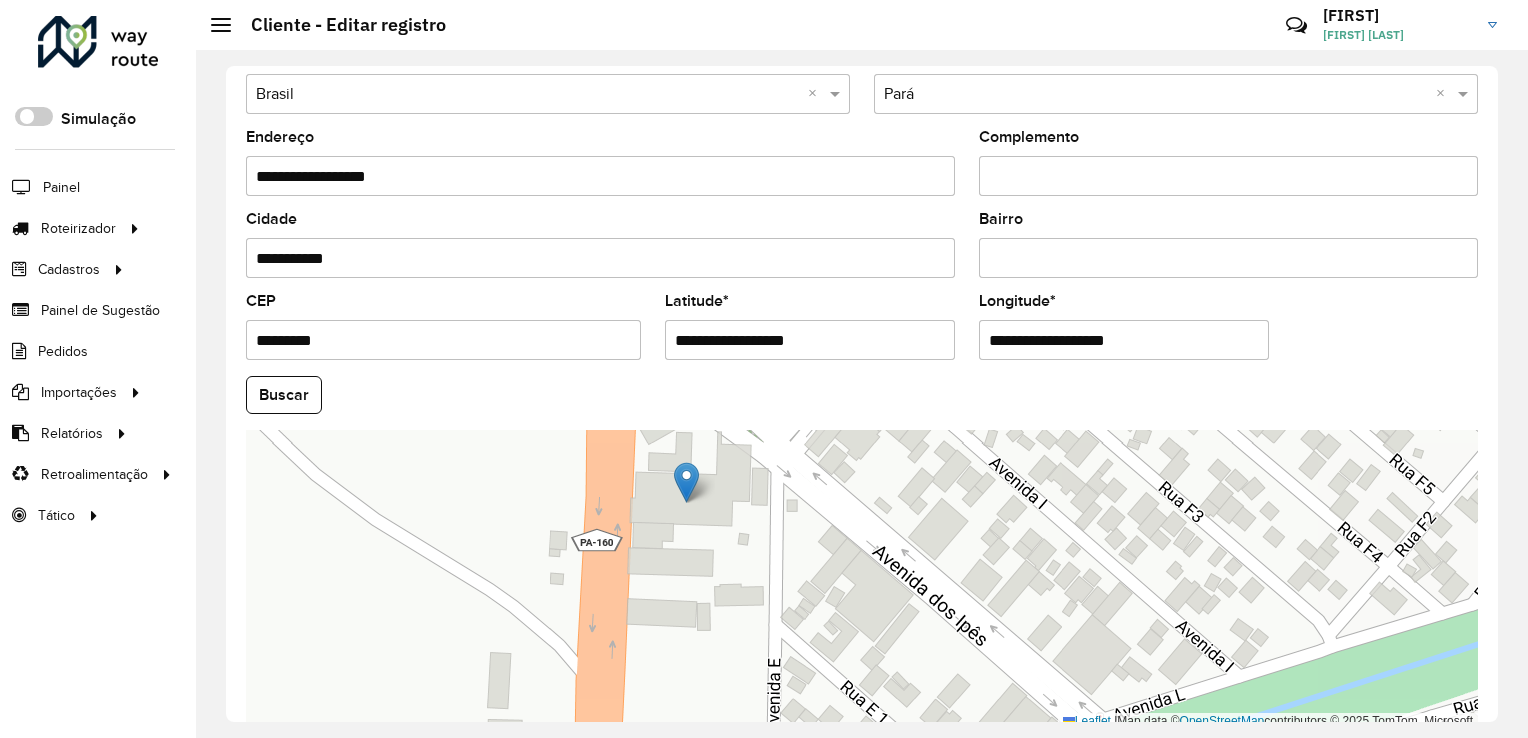 drag, startPoint x: 756, startPoint y: 568, endPoint x: 775, endPoint y: 599, distance: 36.359318 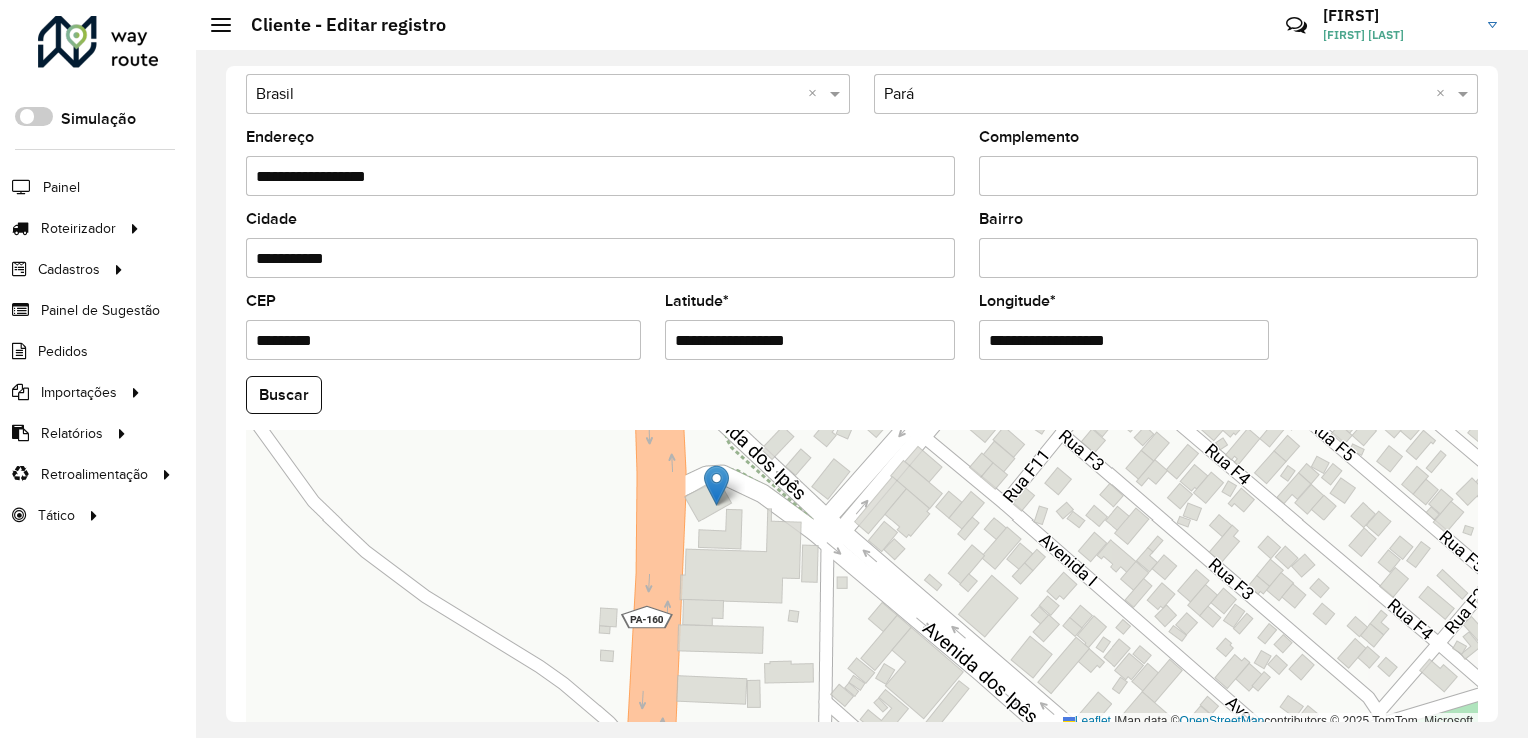 drag, startPoint x: 736, startPoint y: 551, endPoint x: 716, endPoint y: 477, distance: 76.655075 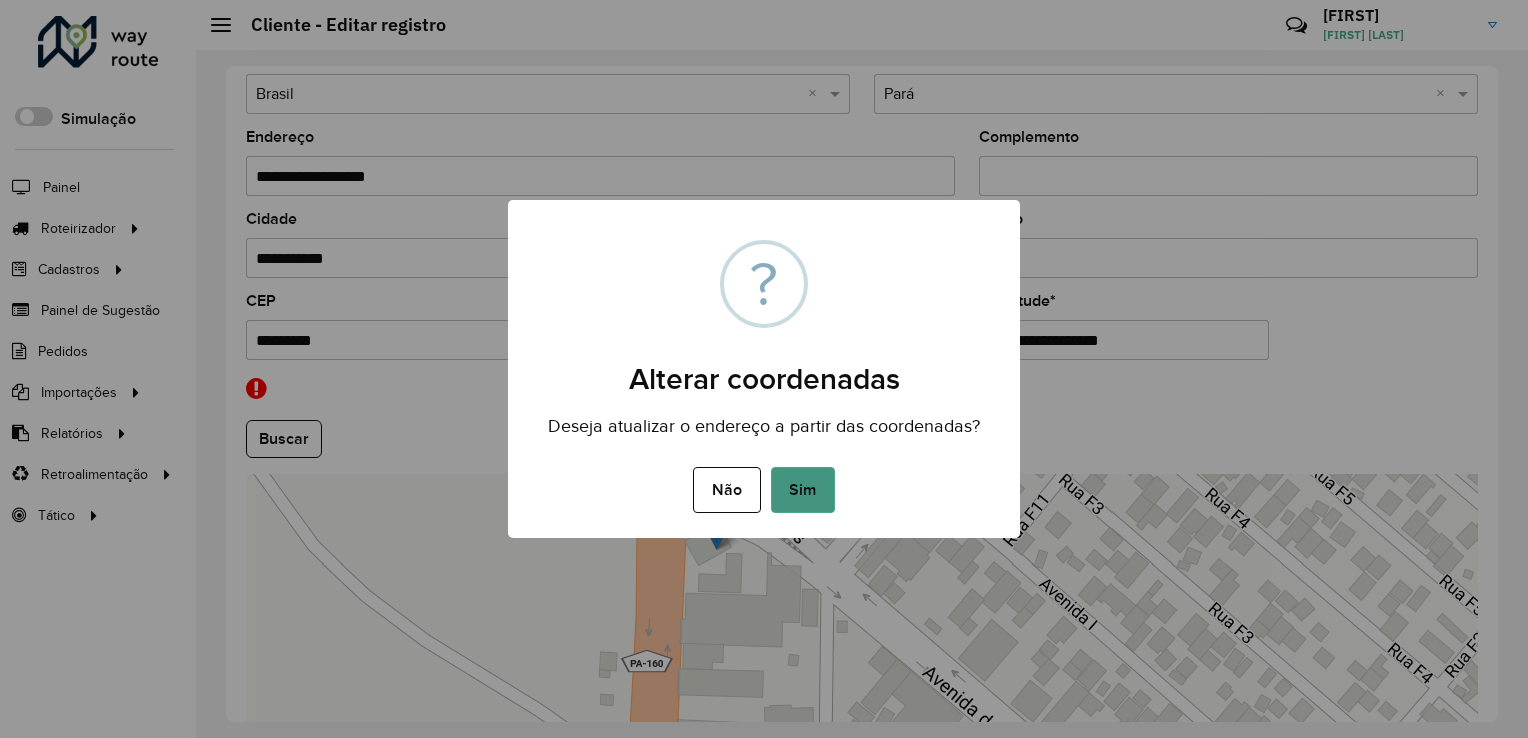 click on "Sim" at bounding box center [803, 490] 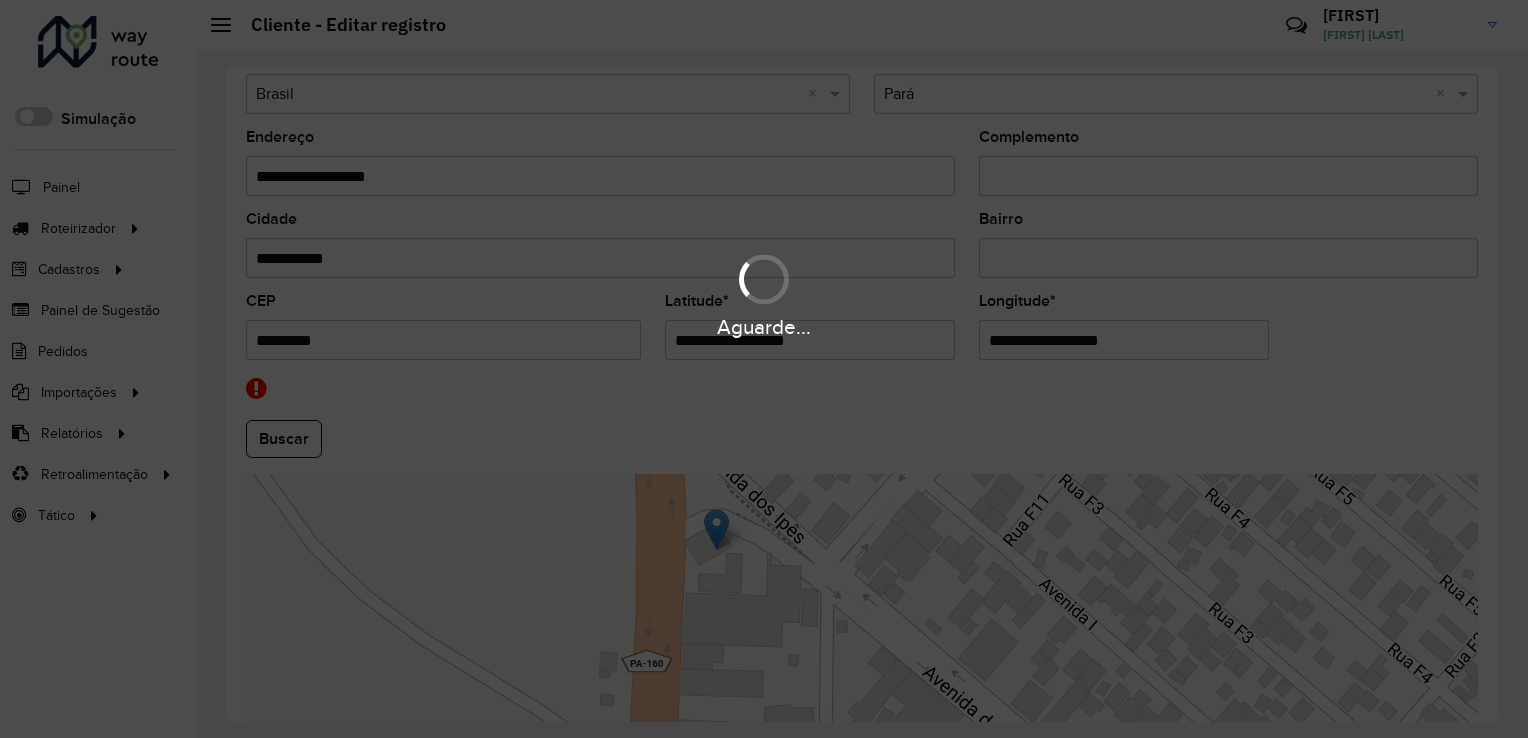 type on "**********" 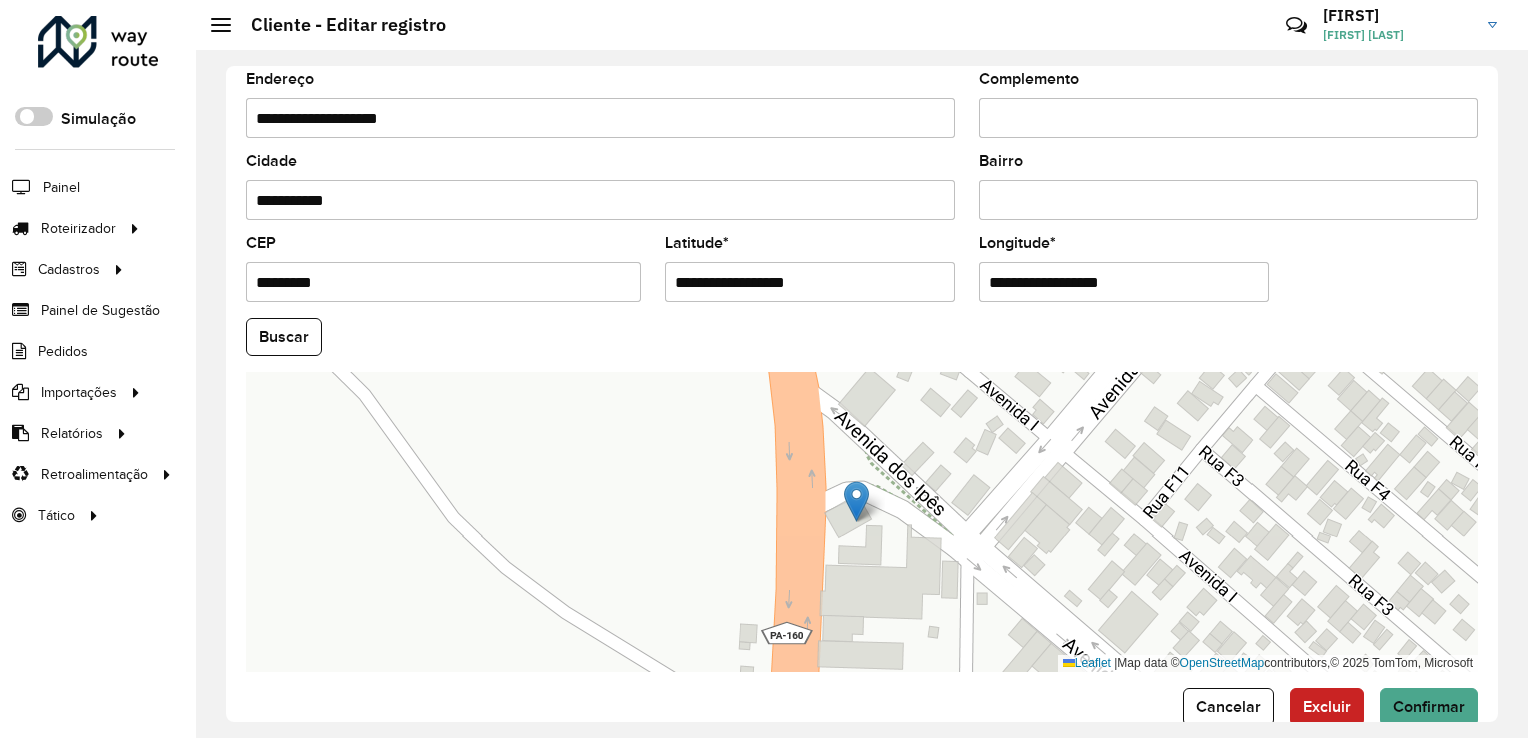 scroll, scrollTop: 741, scrollLeft: 0, axis: vertical 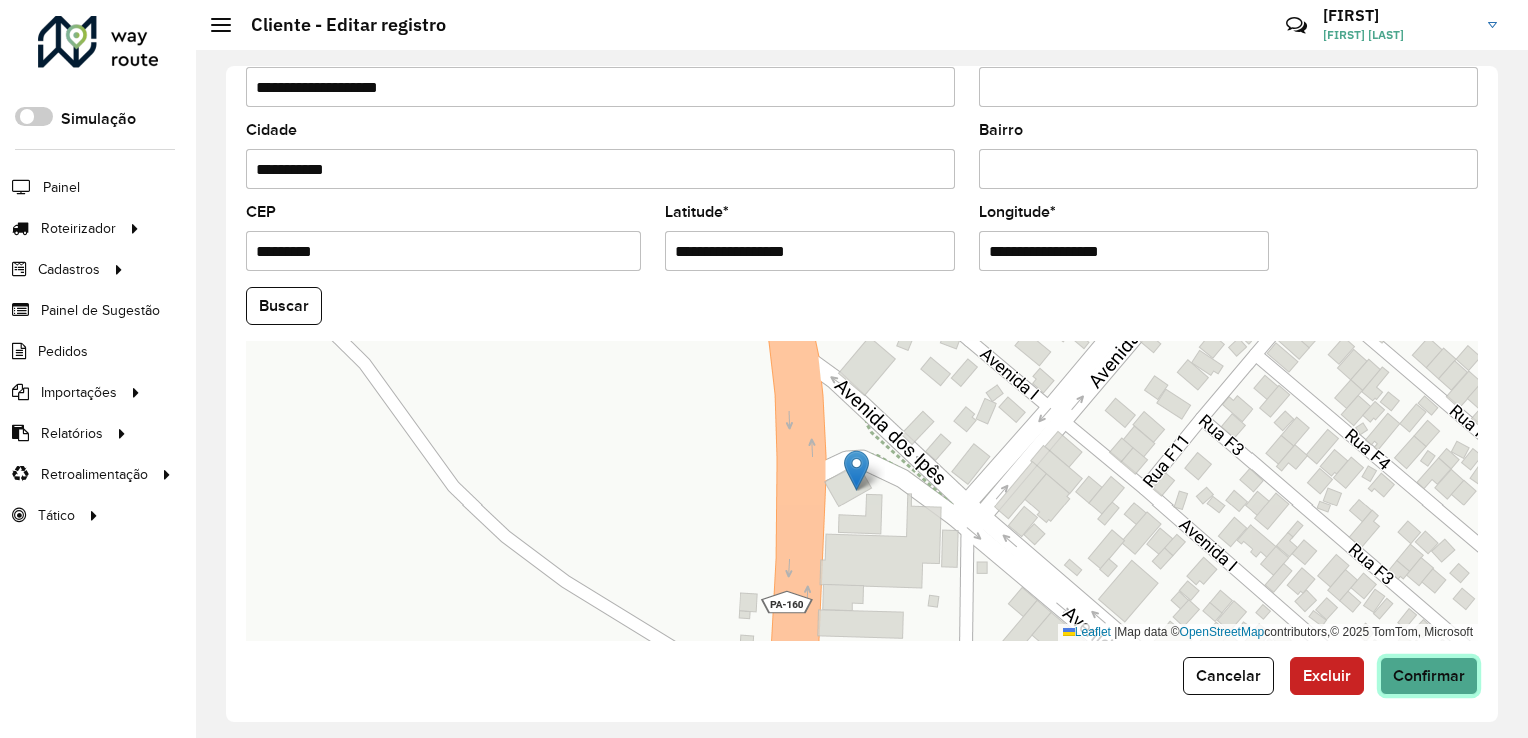 click on "Confirmar" 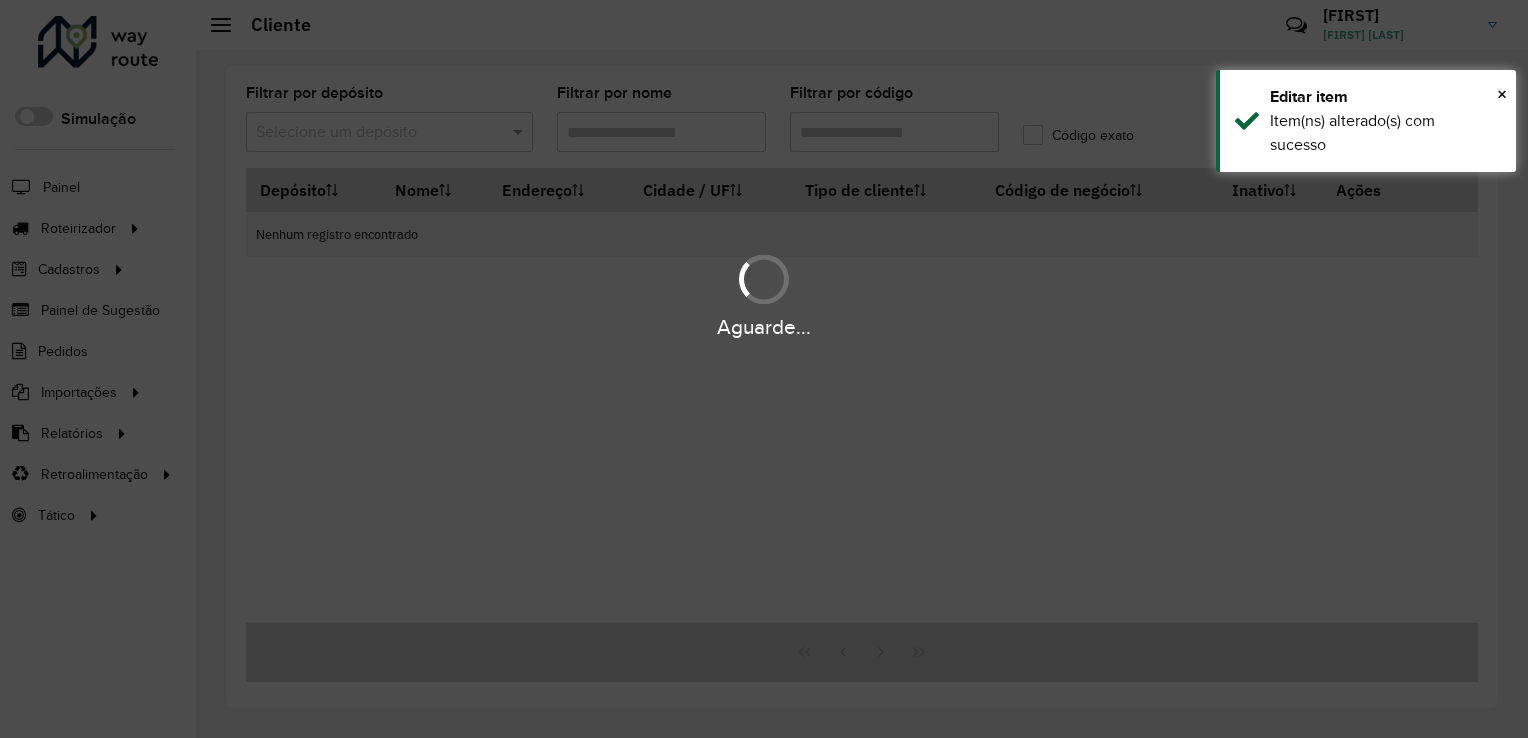 type on "****" 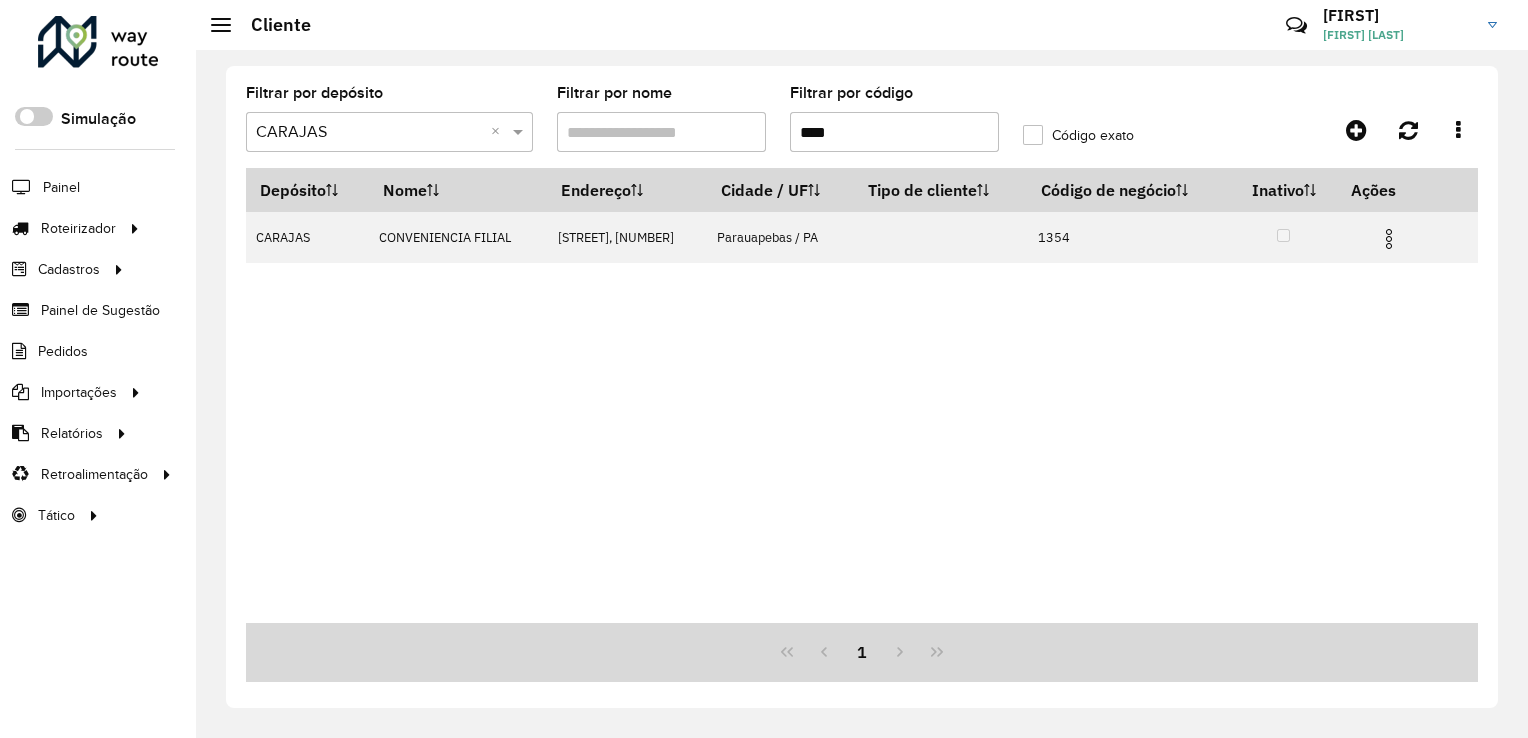 click on "Depósito   Nome   Endereço   Cidade / UF   Tipo de cliente   Código de negócio   Inativo   Ações   CARAJAS   CONVENIENCIA FILIAL  [STREET], [NUMBER]  [CITY] / [STATE]      [ALPHANUMERIC]" at bounding box center (862, 395) 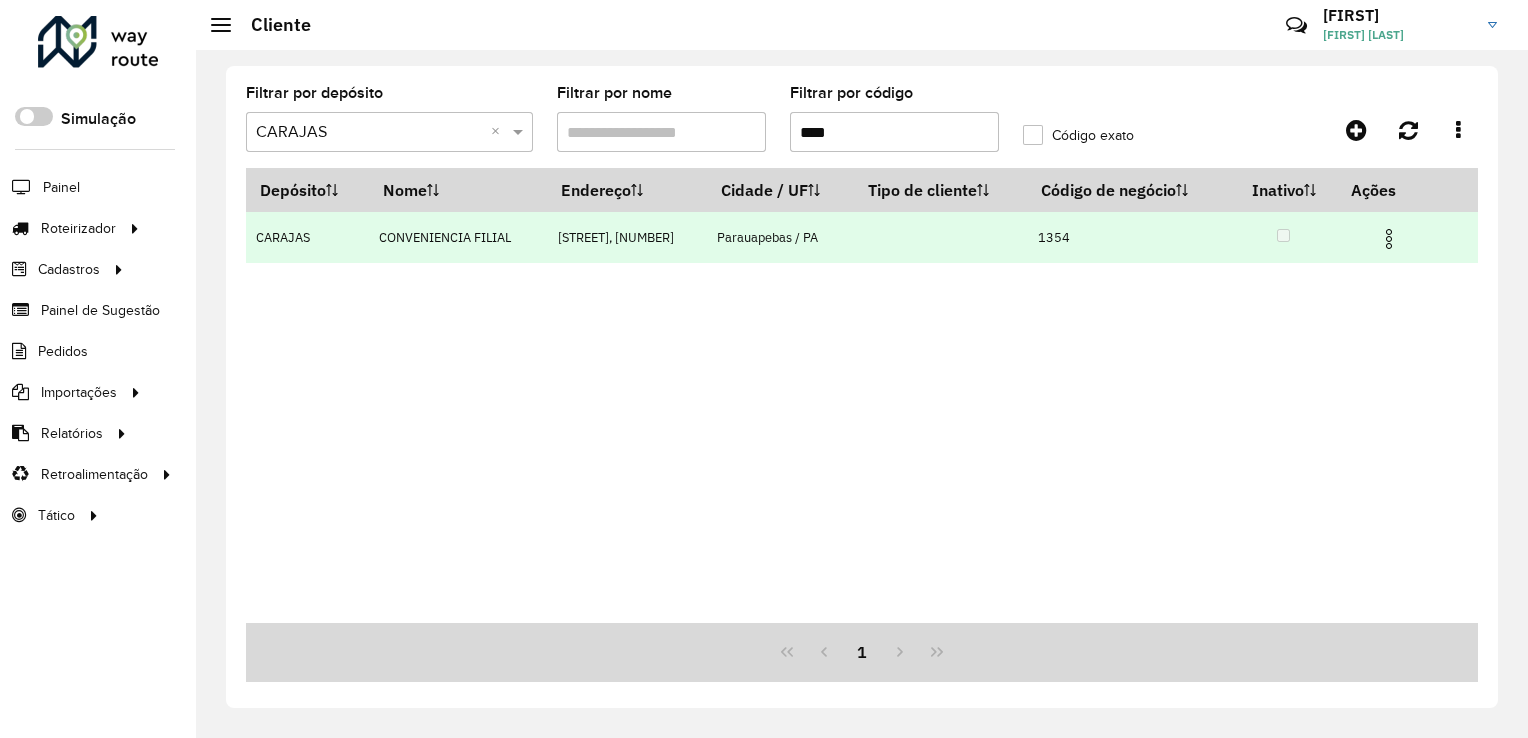click at bounding box center [1397, 237] 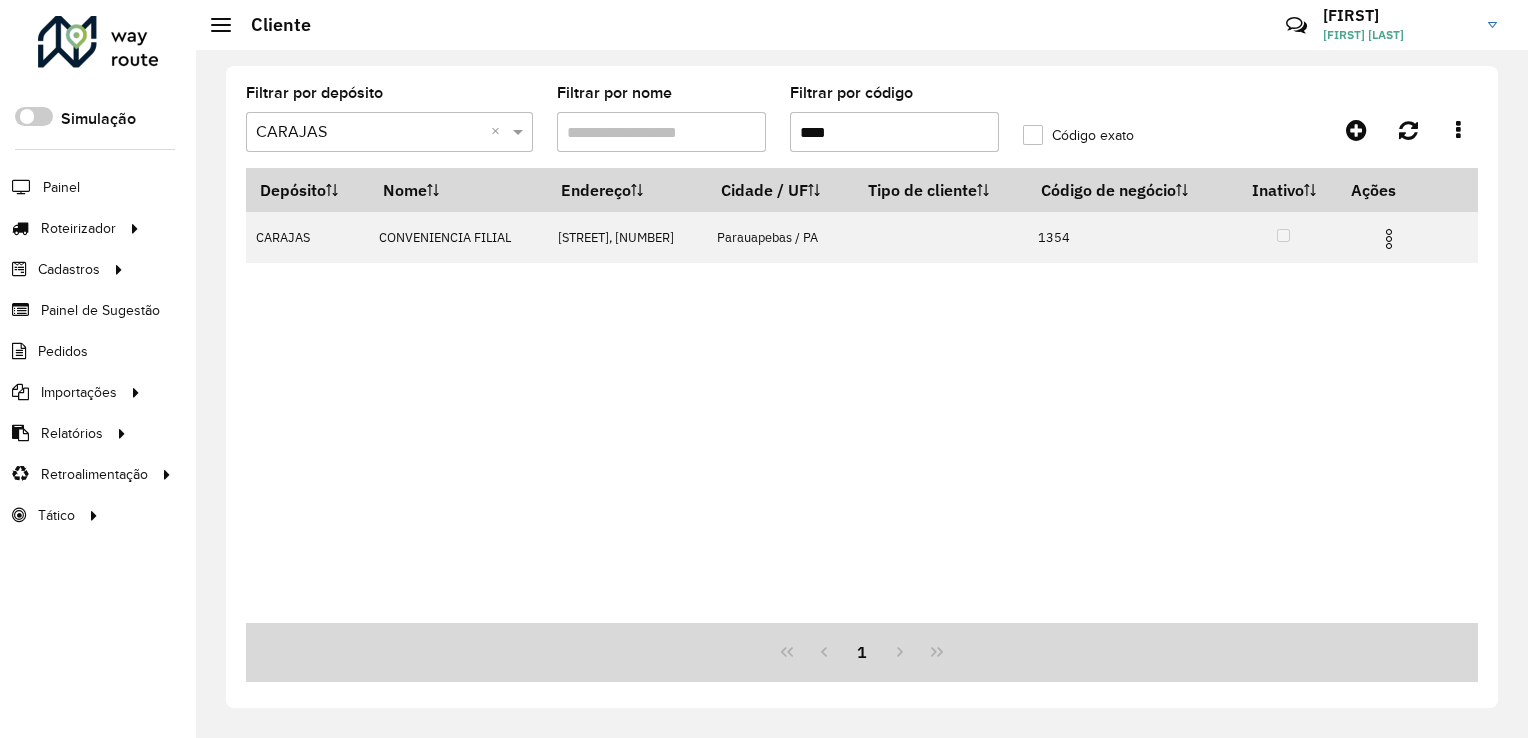 click on "Depósito   Nome   Endereço   Cidade / UF   Tipo de cliente   Código de negócio   Inativo   Ações   CARAJAS   CONVENIENCIA FILIAL  [STREET], [NUMBER]  [CITY] / [STATE]      [ALPHANUMERIC]" at bounding box center [862, 395] 